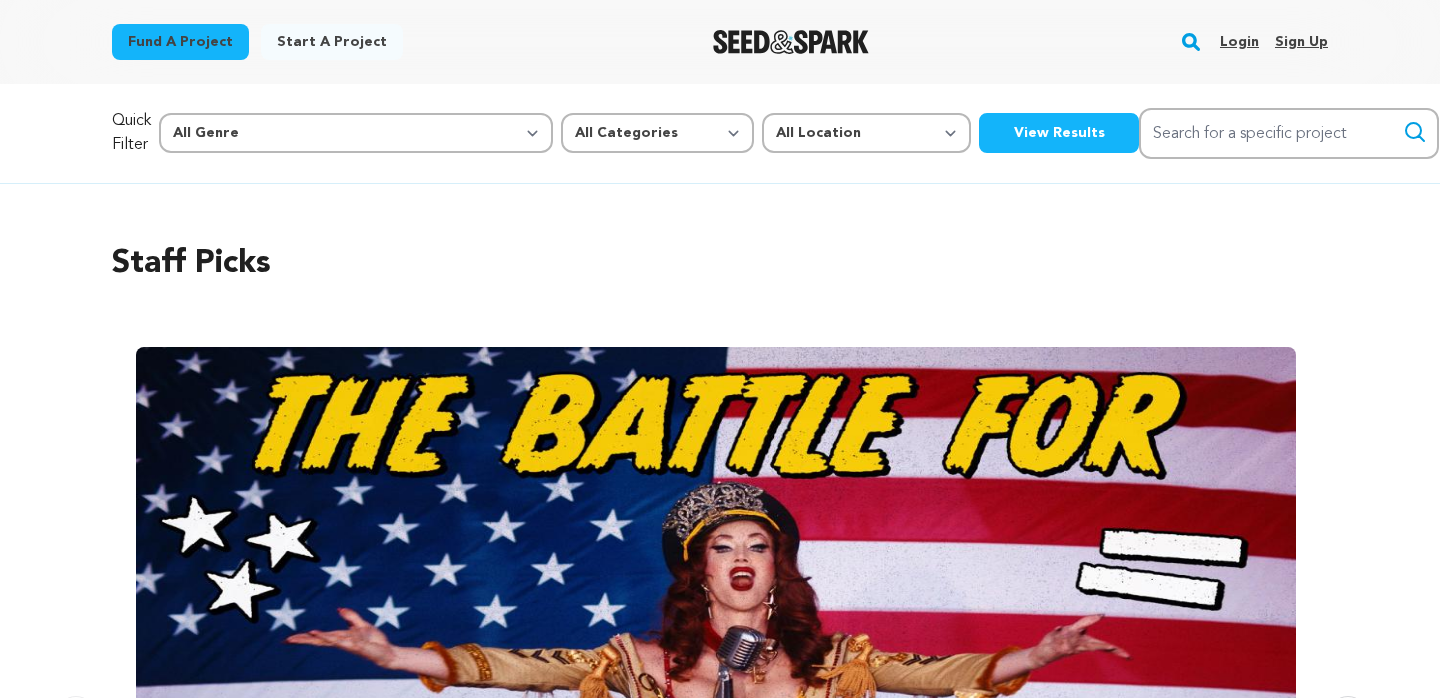 scroll, scrollTop: 0, scrollLeft: 0, axis: both 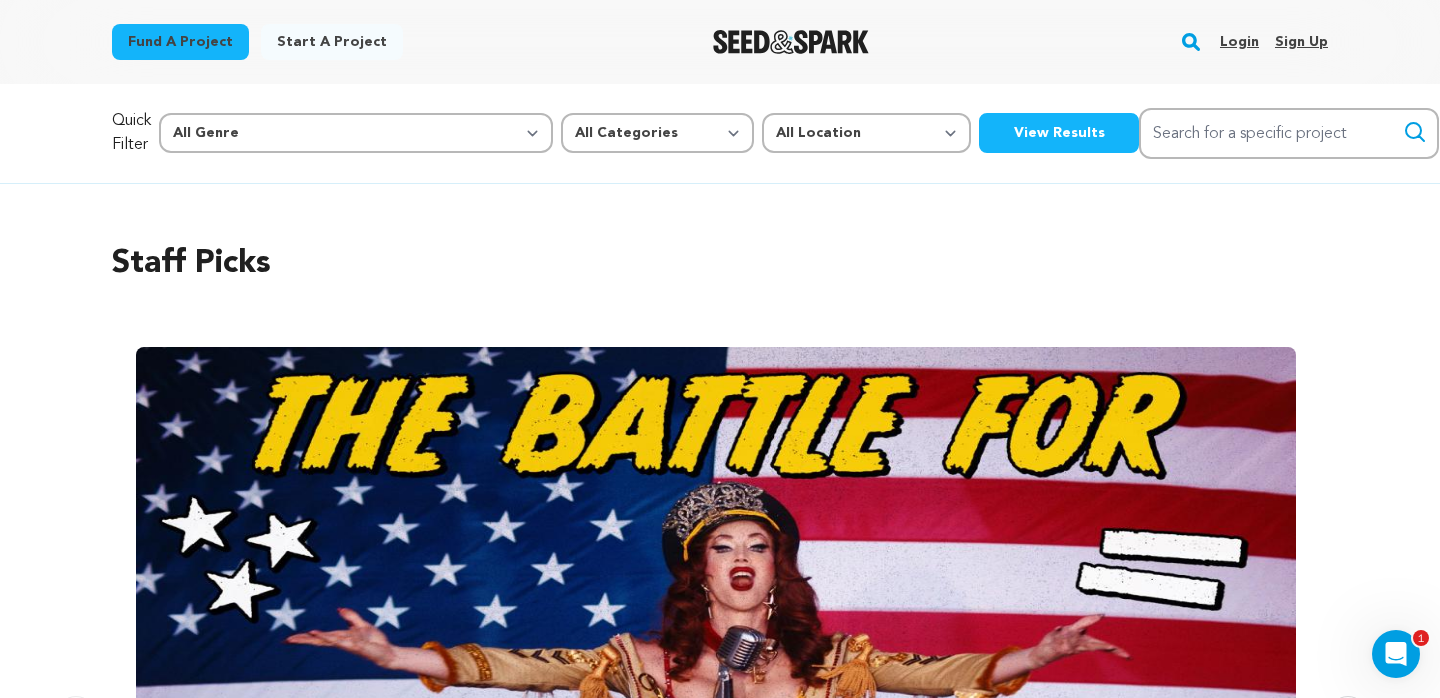 click on "Login" at bounding box center (1239, 42) 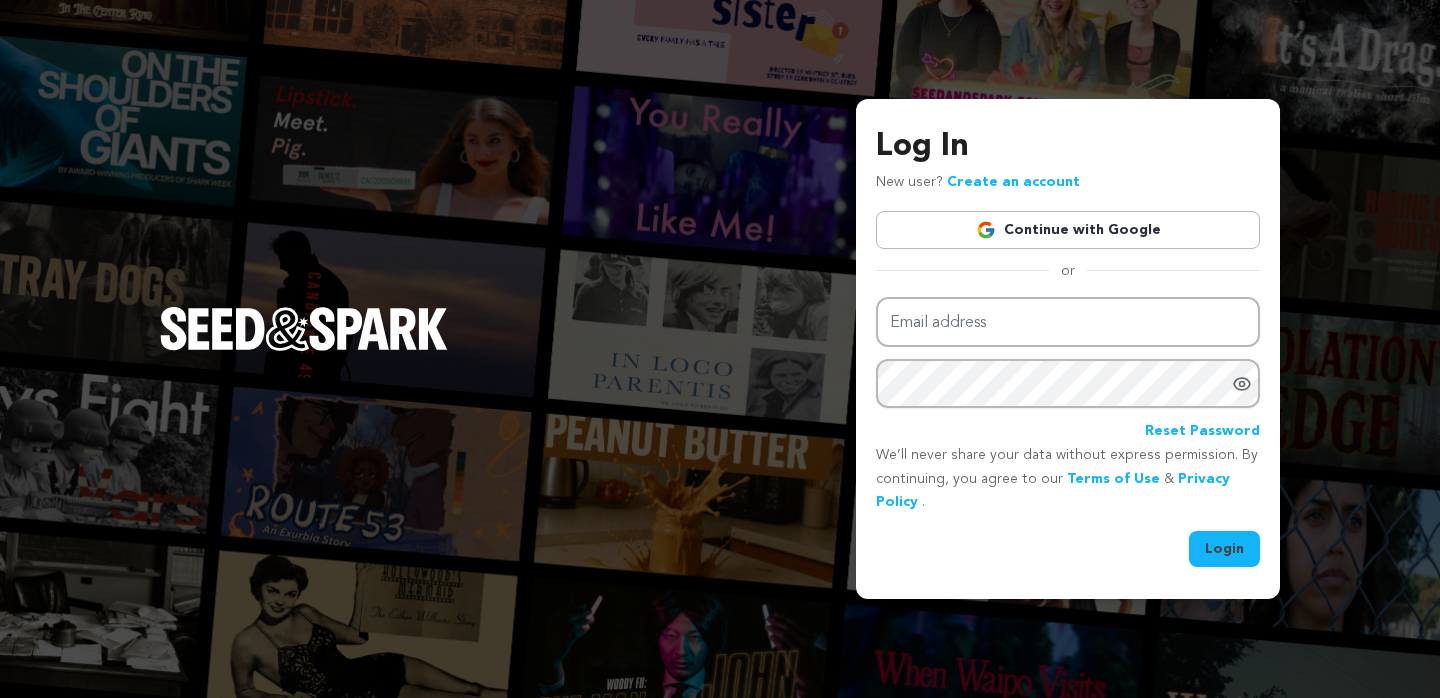 scroll, scrollTop: 0, scrollLeft: 0, axis: both 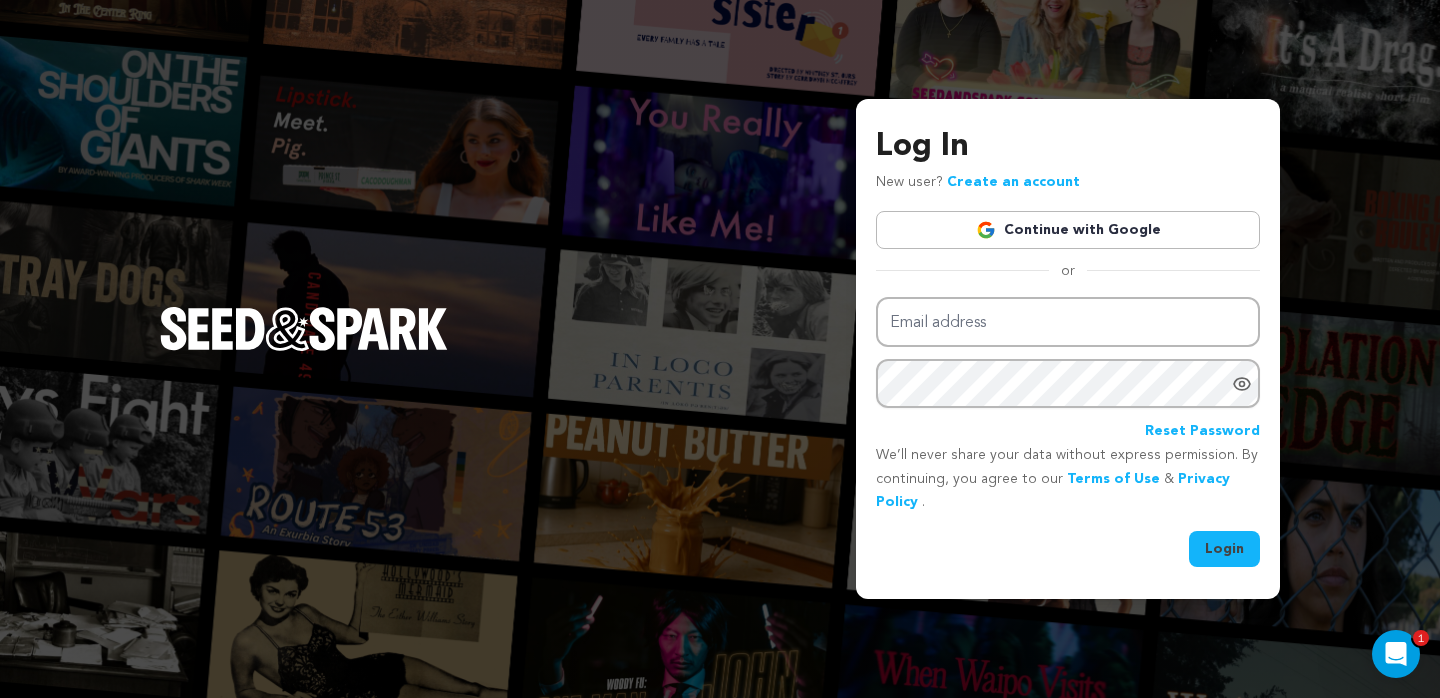 click on "Continue with Google" at bounding box center (1068, 230) 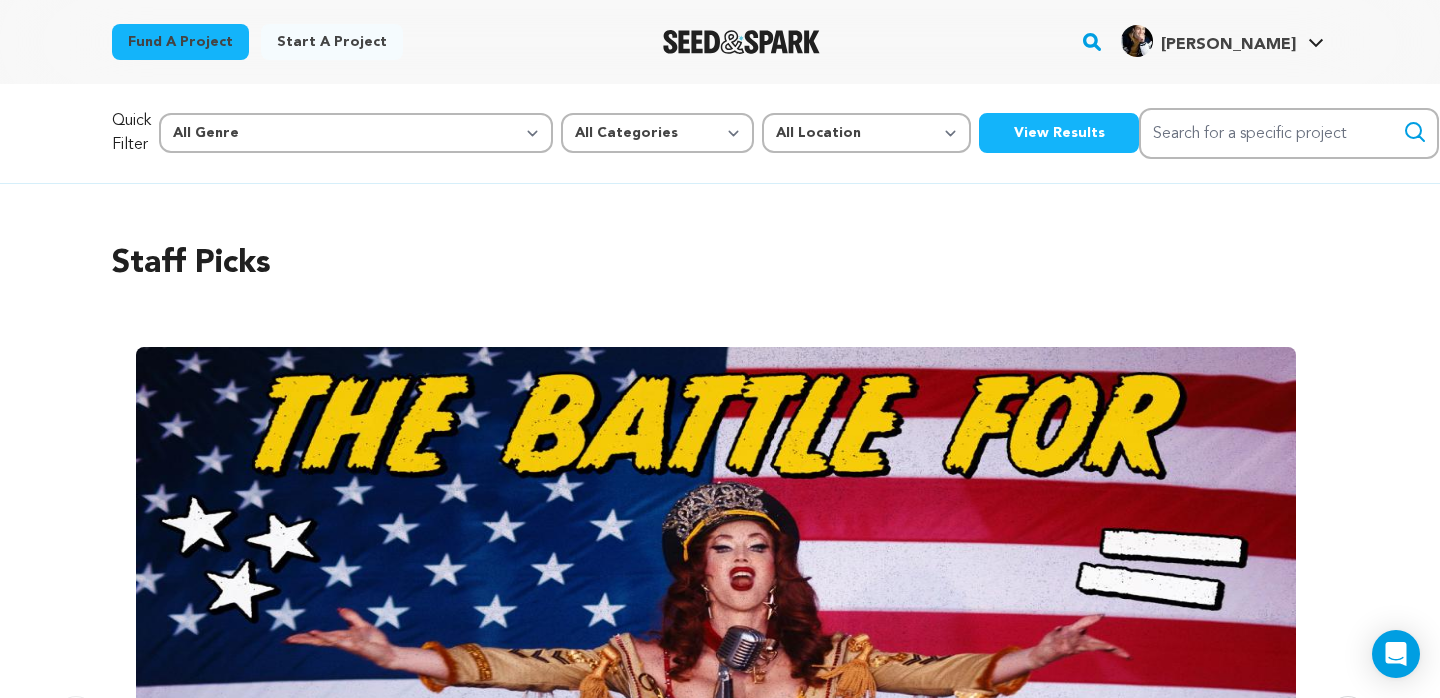 scroll, scrollTop: 0, scrollLeft: 0, axis: both 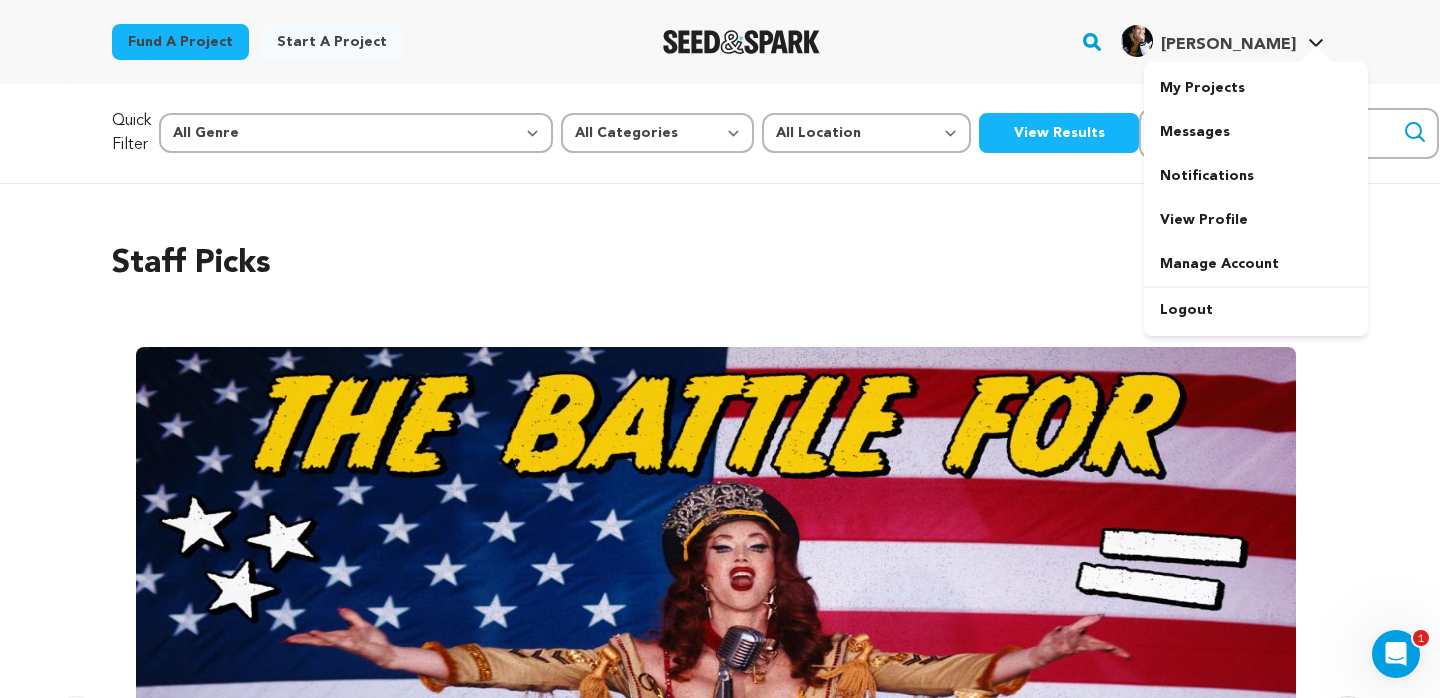click on "[PERSON_NAME] [PERSON_NAME]" at bounding box center [1222, 42] 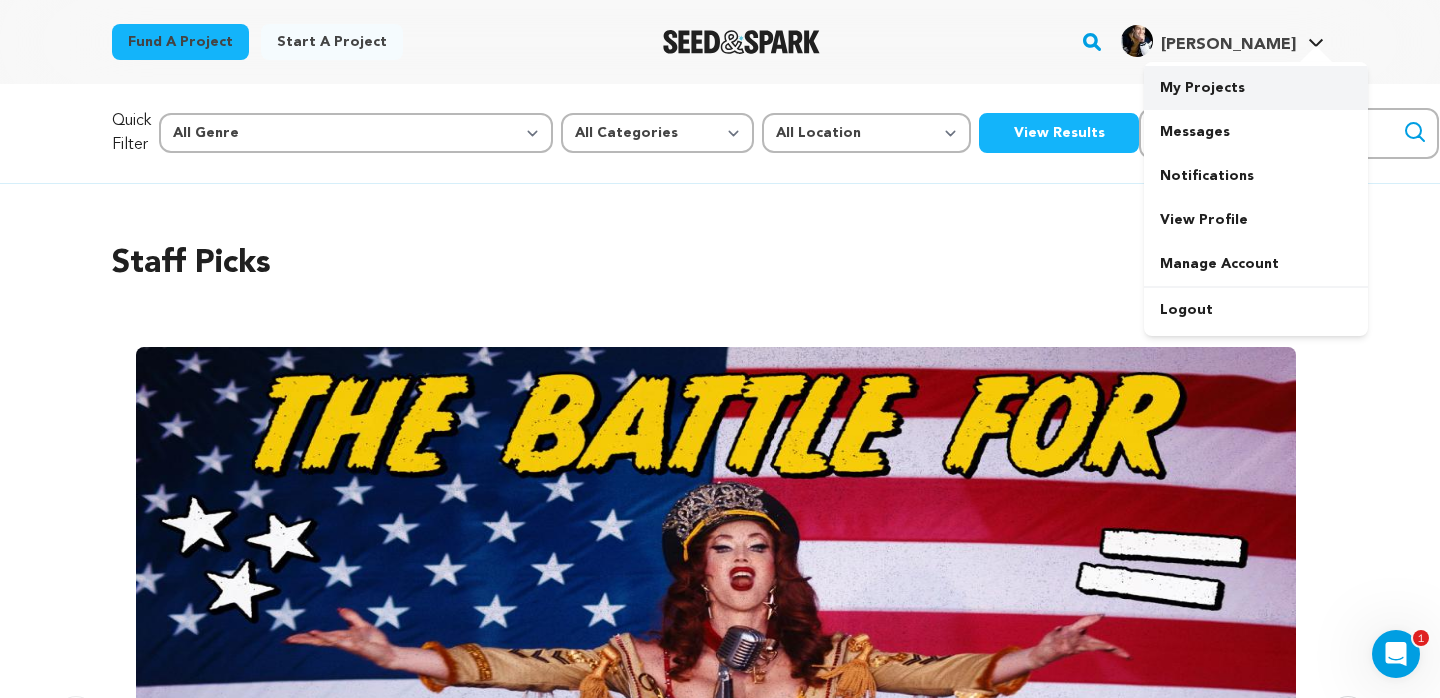 click on "My Projects" at bounding box center [1256, 88] 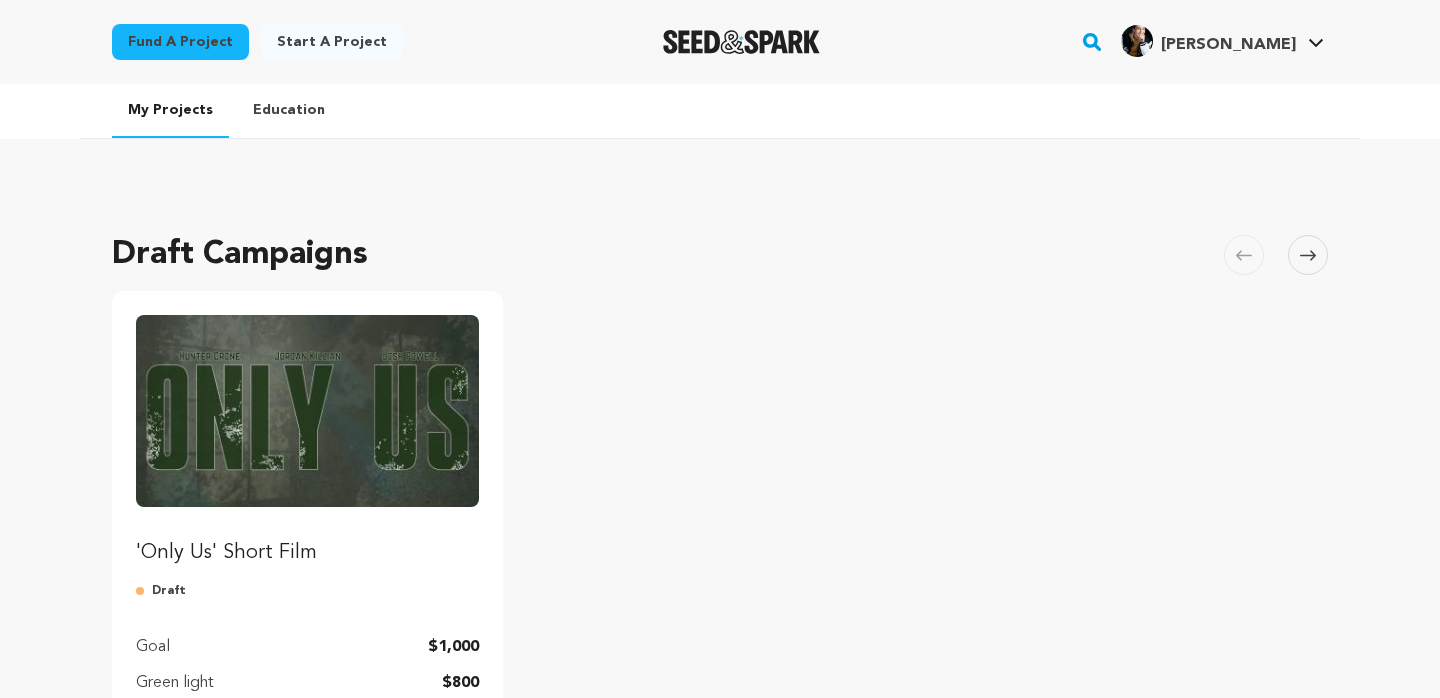 scroll, scrollTop: 0, scrollLeft: 0, axis: both 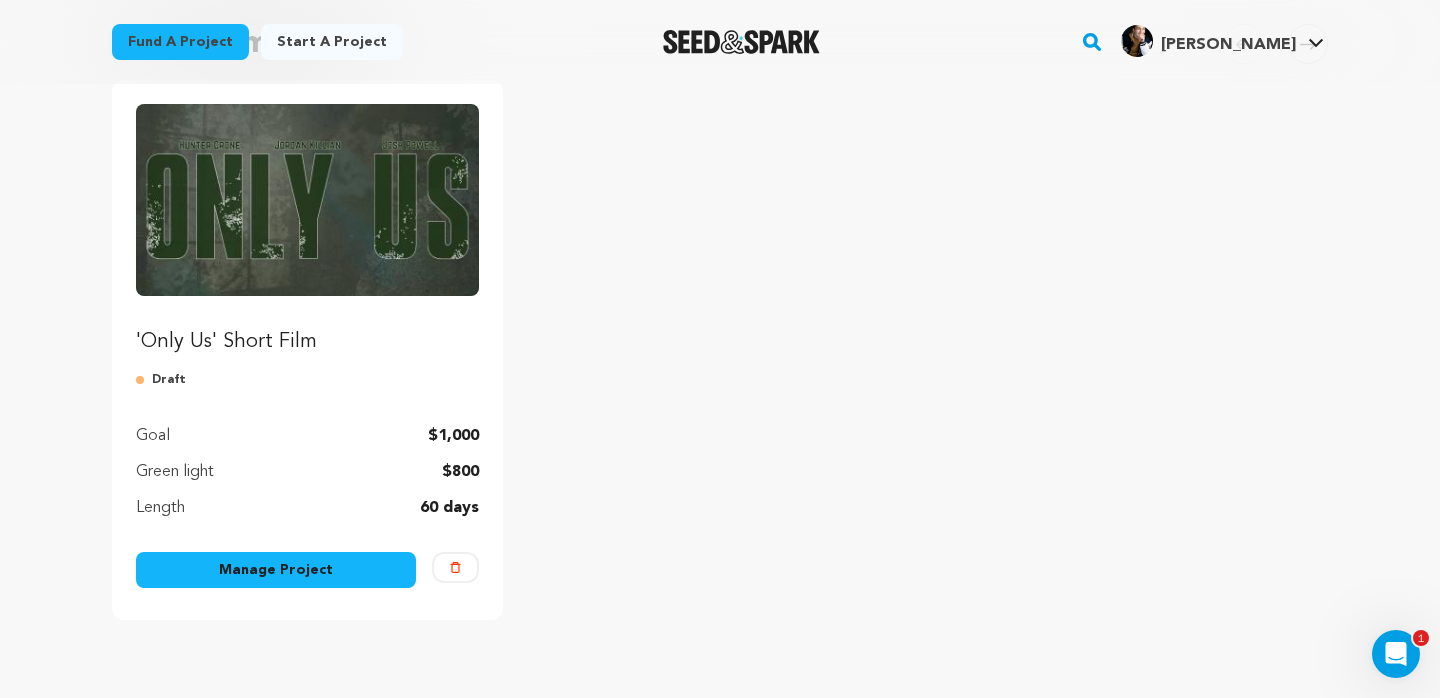 click on "Manage Project" at bounding box center [276, 570] 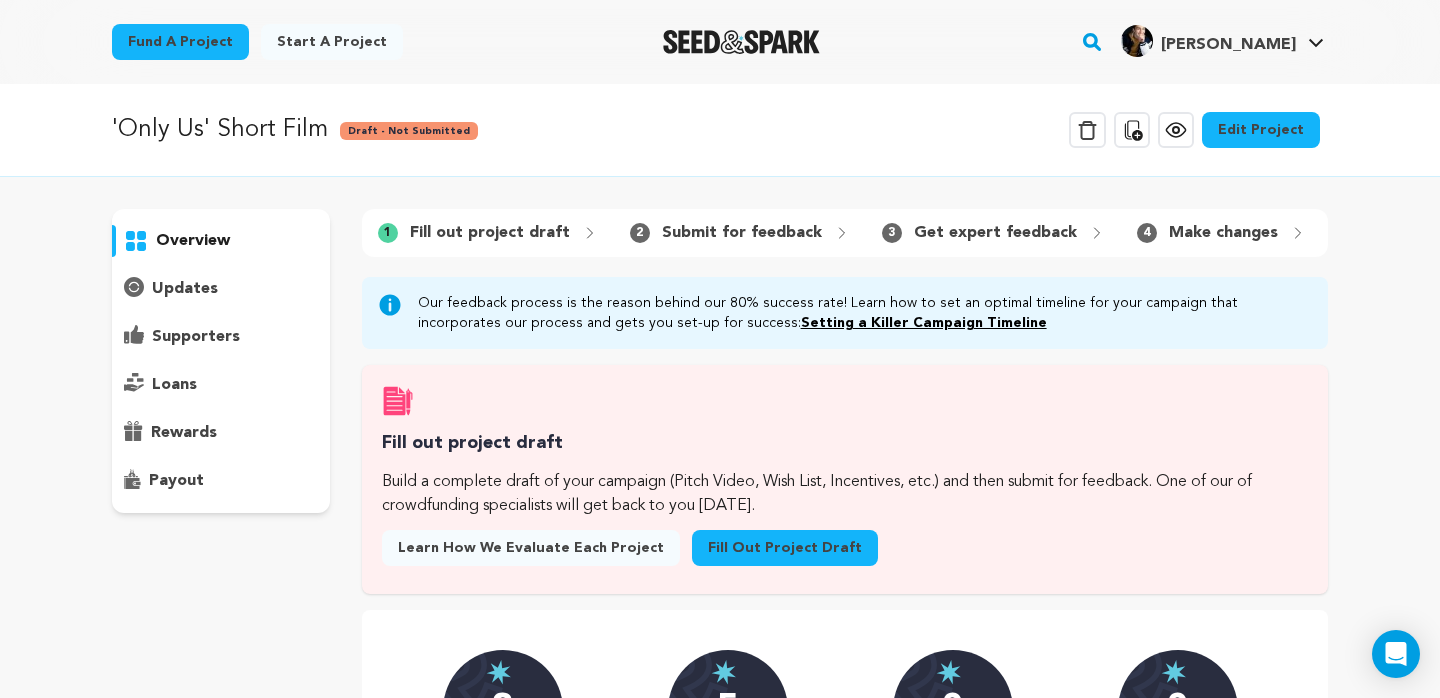 scroll, scrollTop: 0, scrollLeft: 0, axis: both 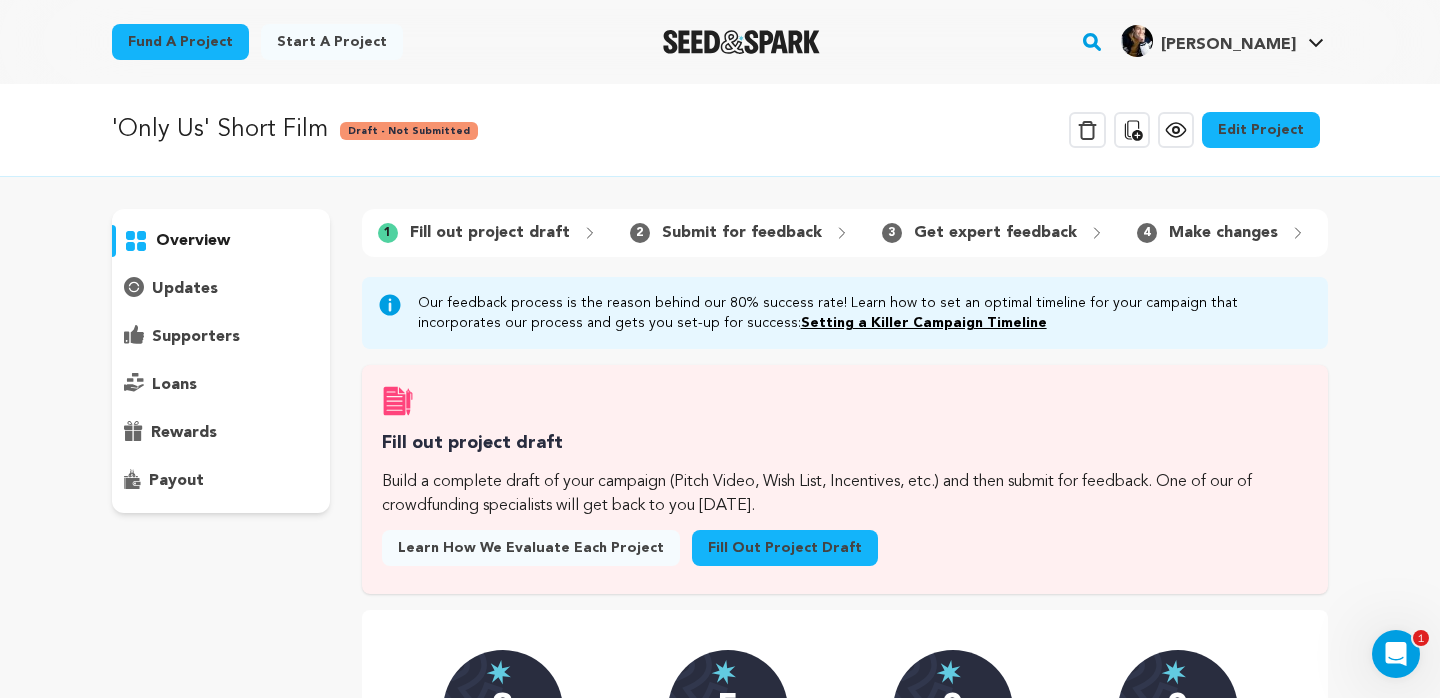 click on "Fill out project draft" at bounding box center (785, 548) 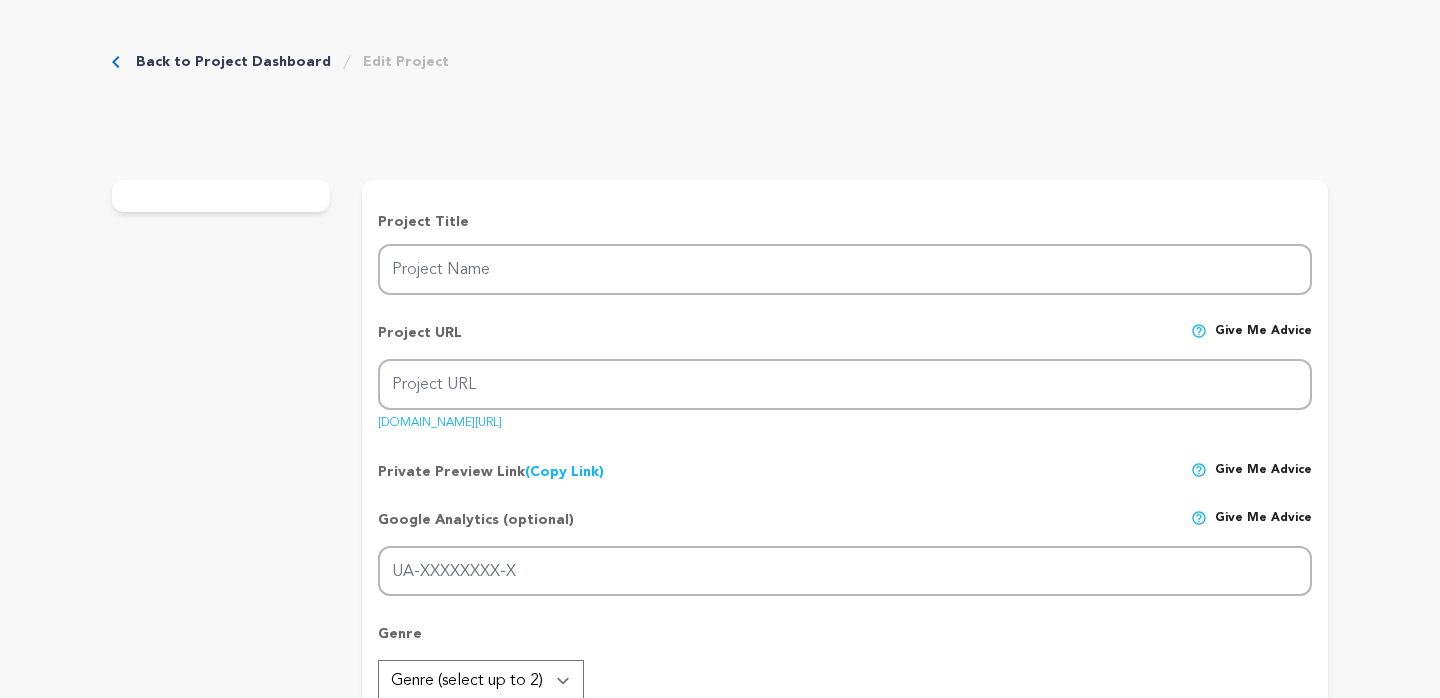 type on "'Only Us' Short Film" 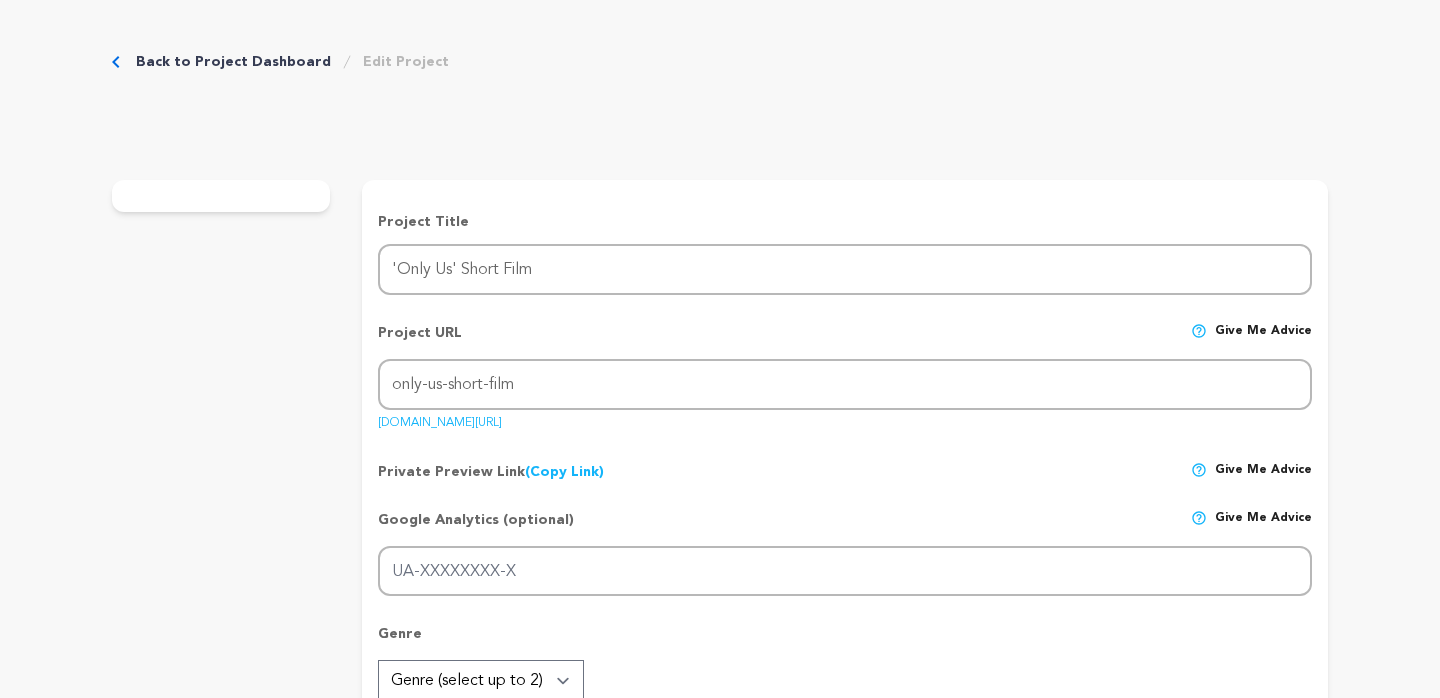 scroll, scrollTop: 0, scrollLeft: 0, axis: both 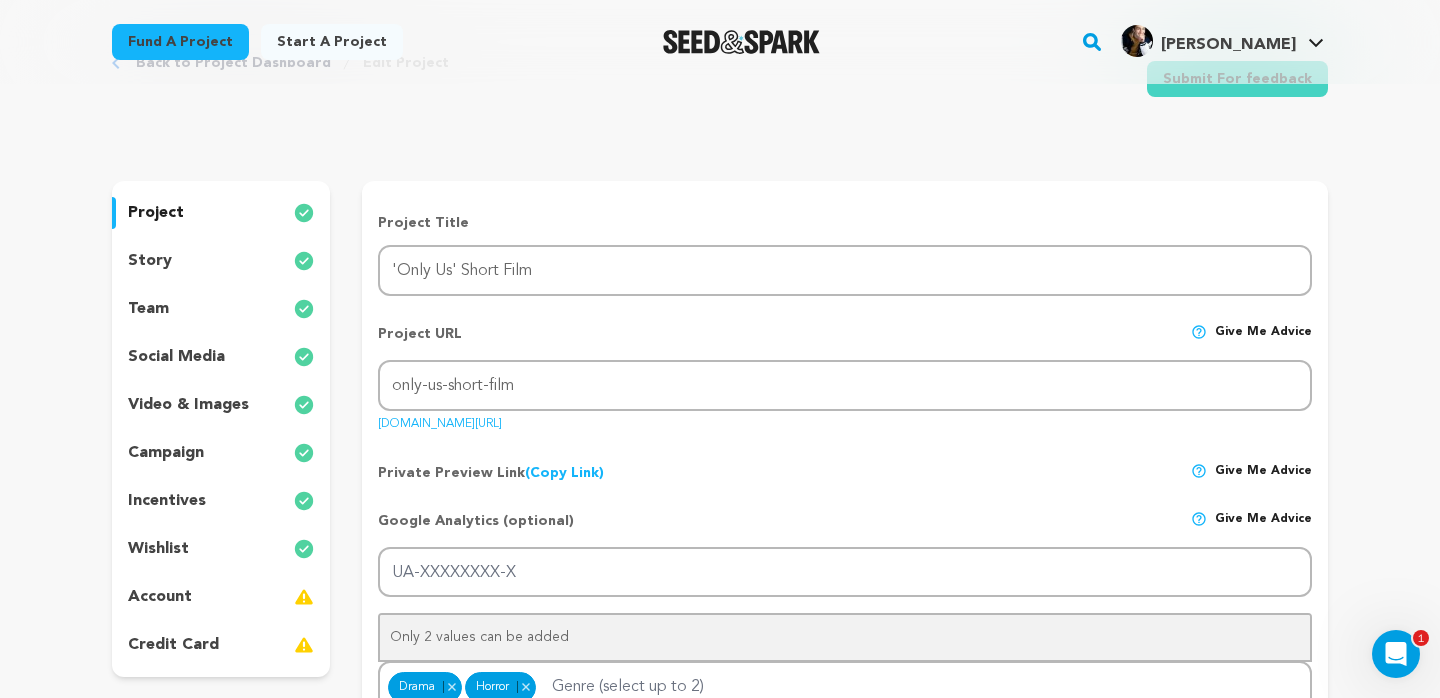 click on "story" at bounding box center [221, 261] 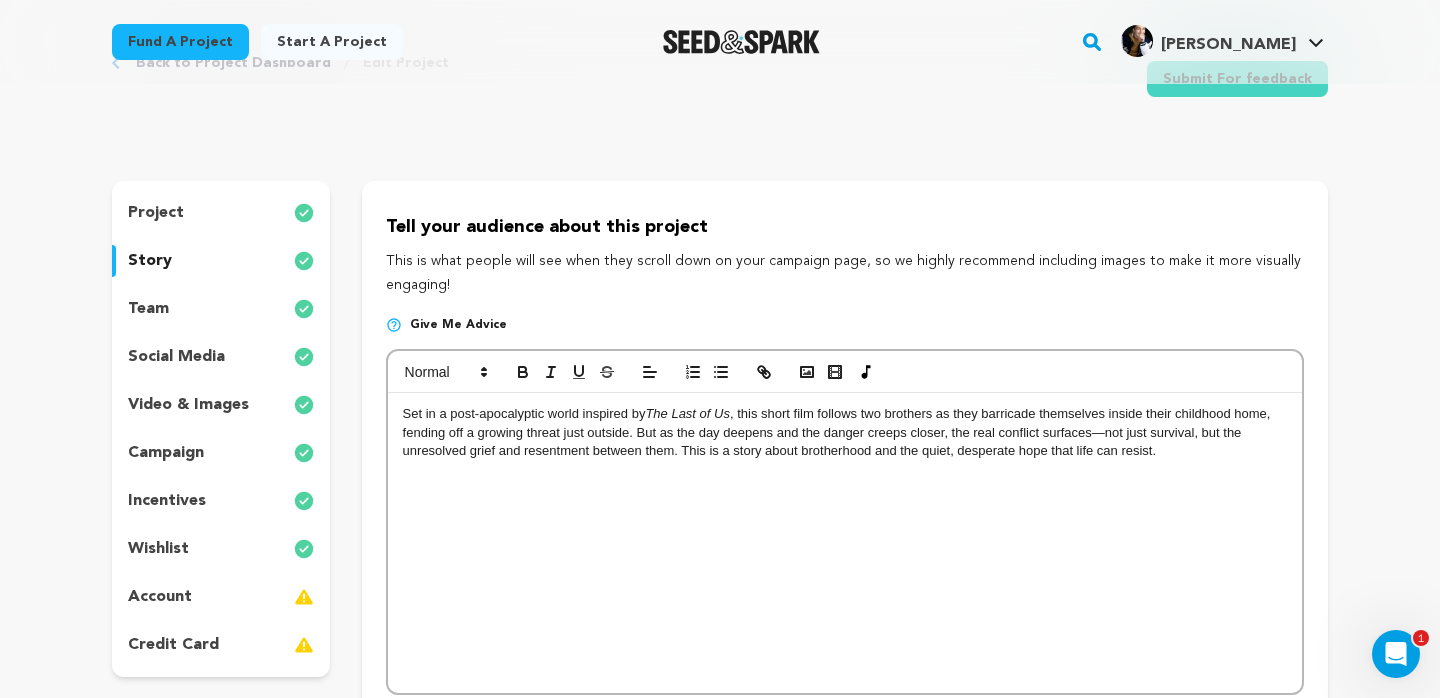 click on "team" at bounding box center (221, 309) 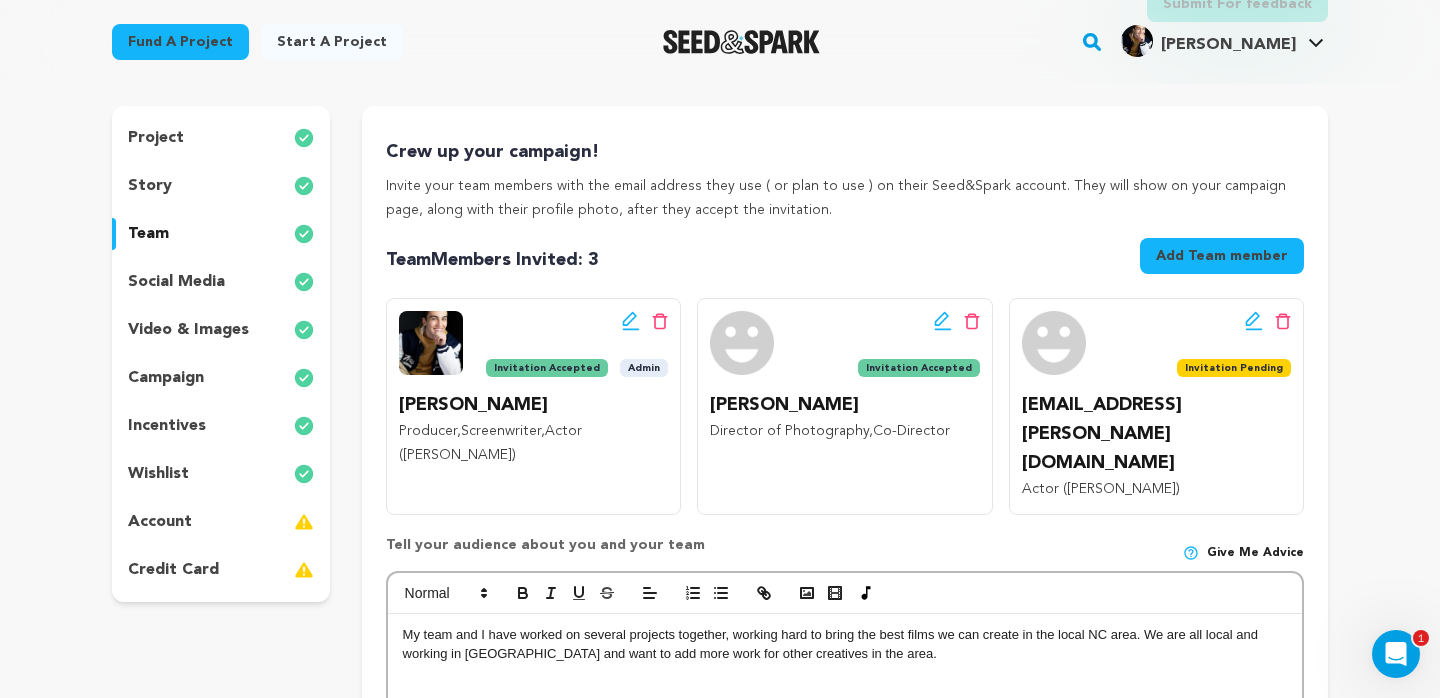 scroll, scrollTop: 161, scrollLeft: 0, axis: vertical 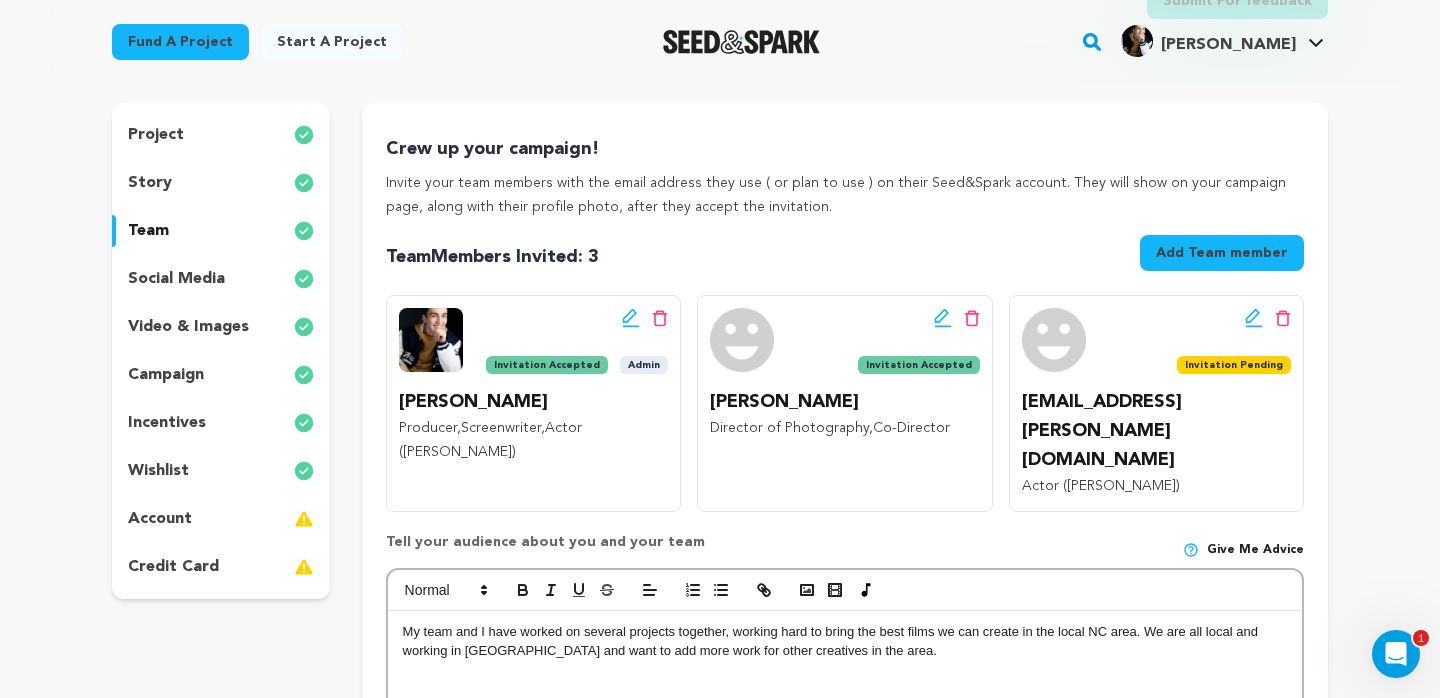 click on "social media" at bounding box center (221, 279) 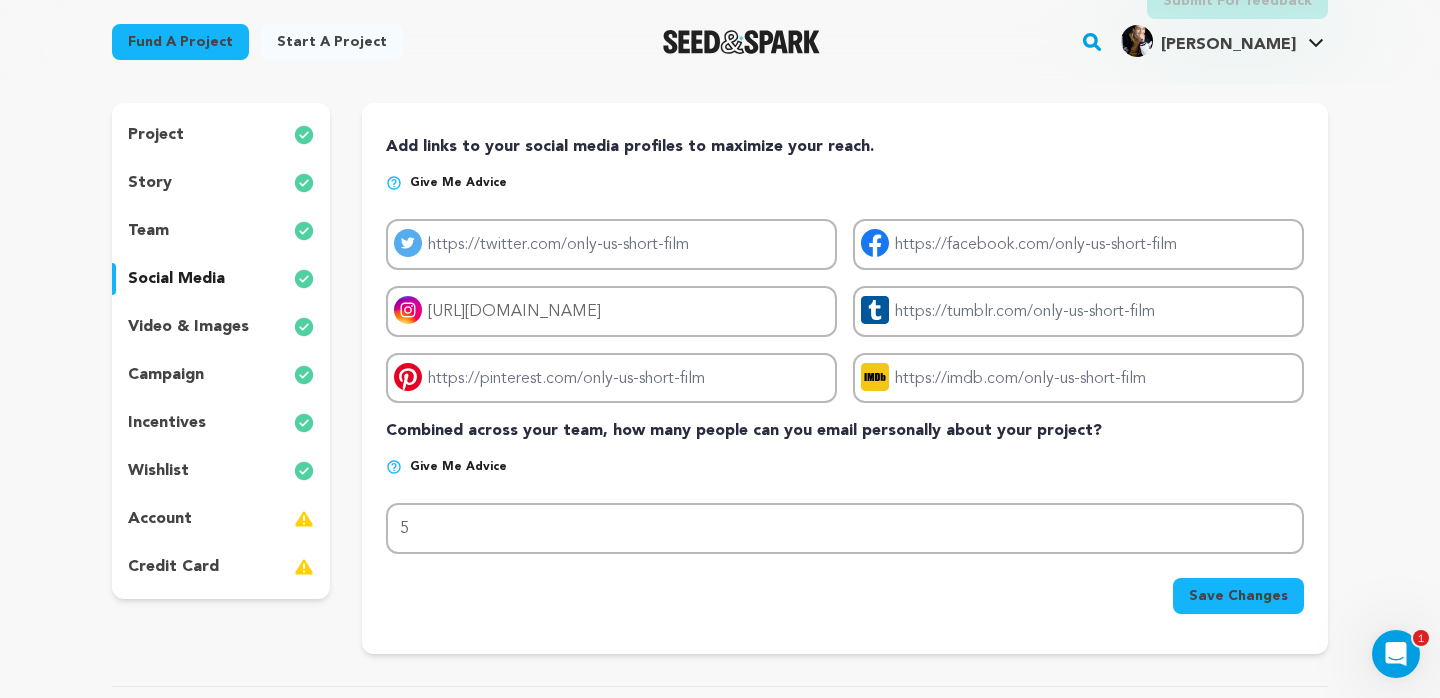 click on "project" at bounding box center [221, 135] 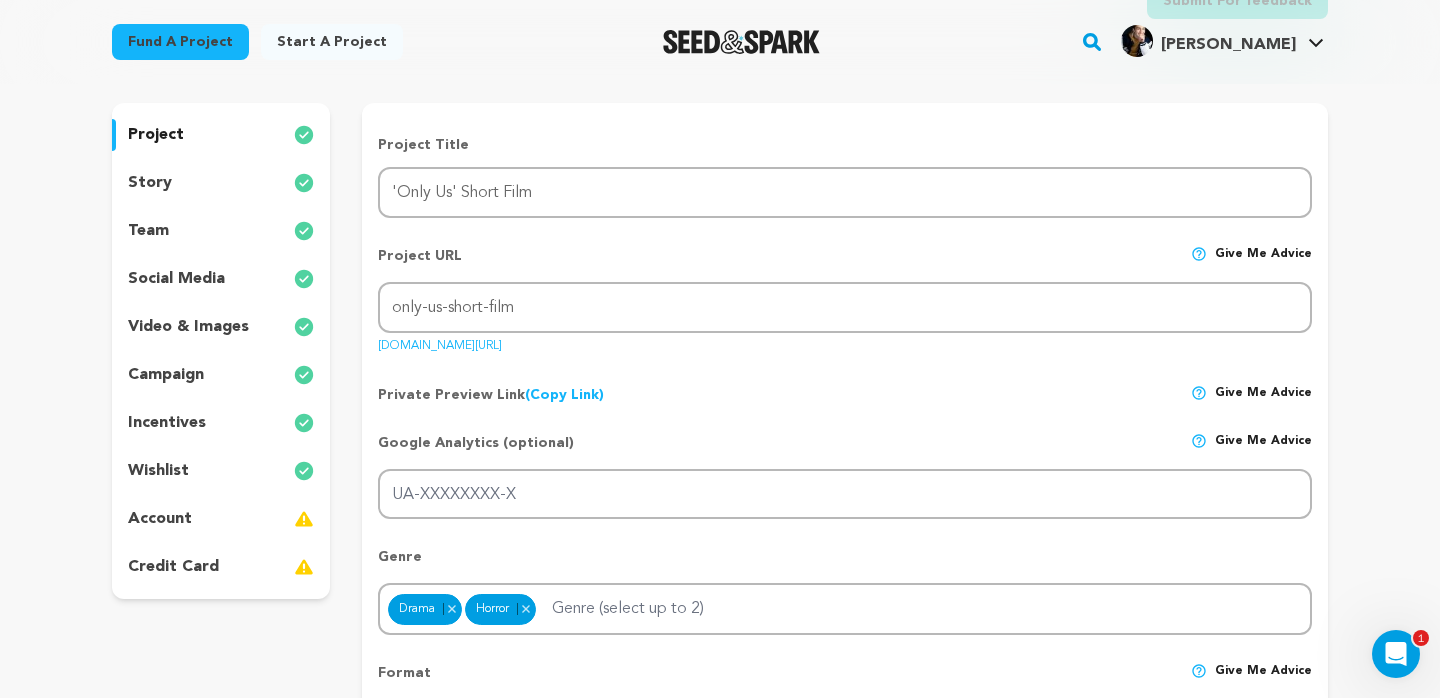 click on "story" at bounding box center [221, 183] 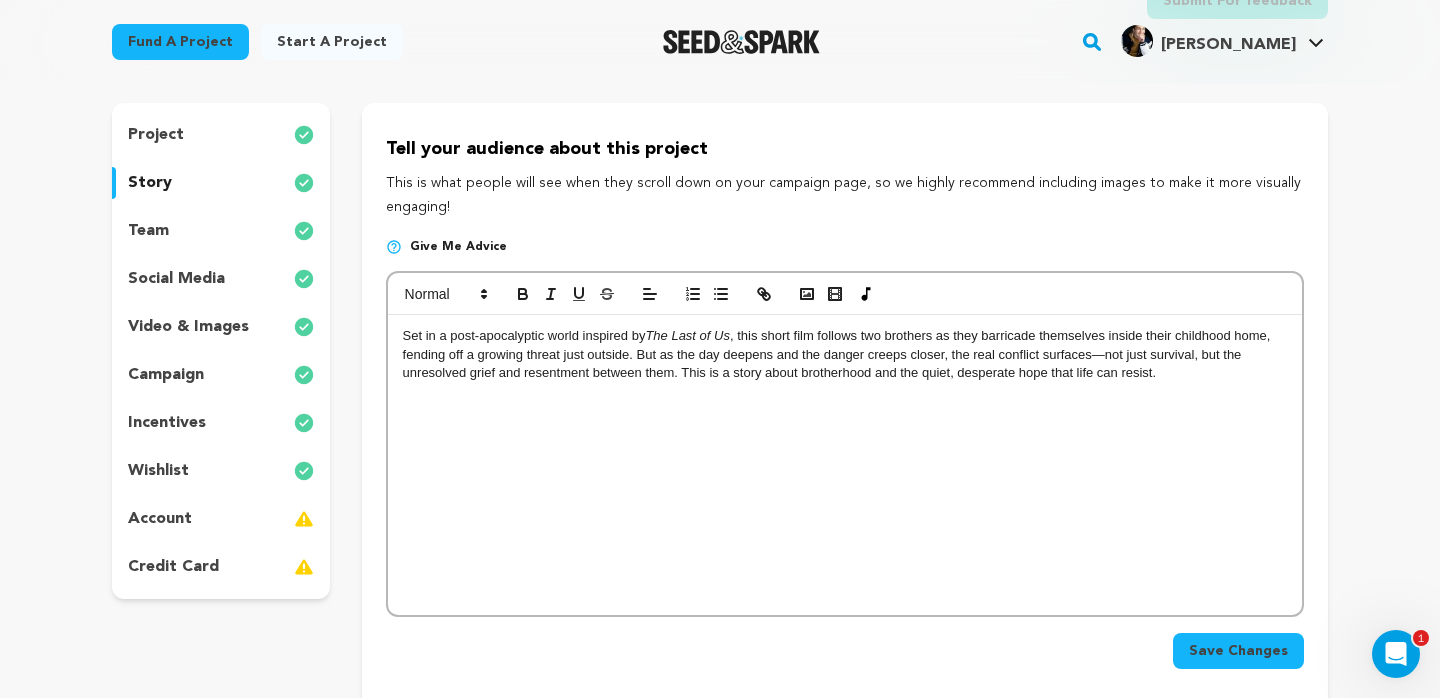 click on "team" at bounding box center (221, 231) 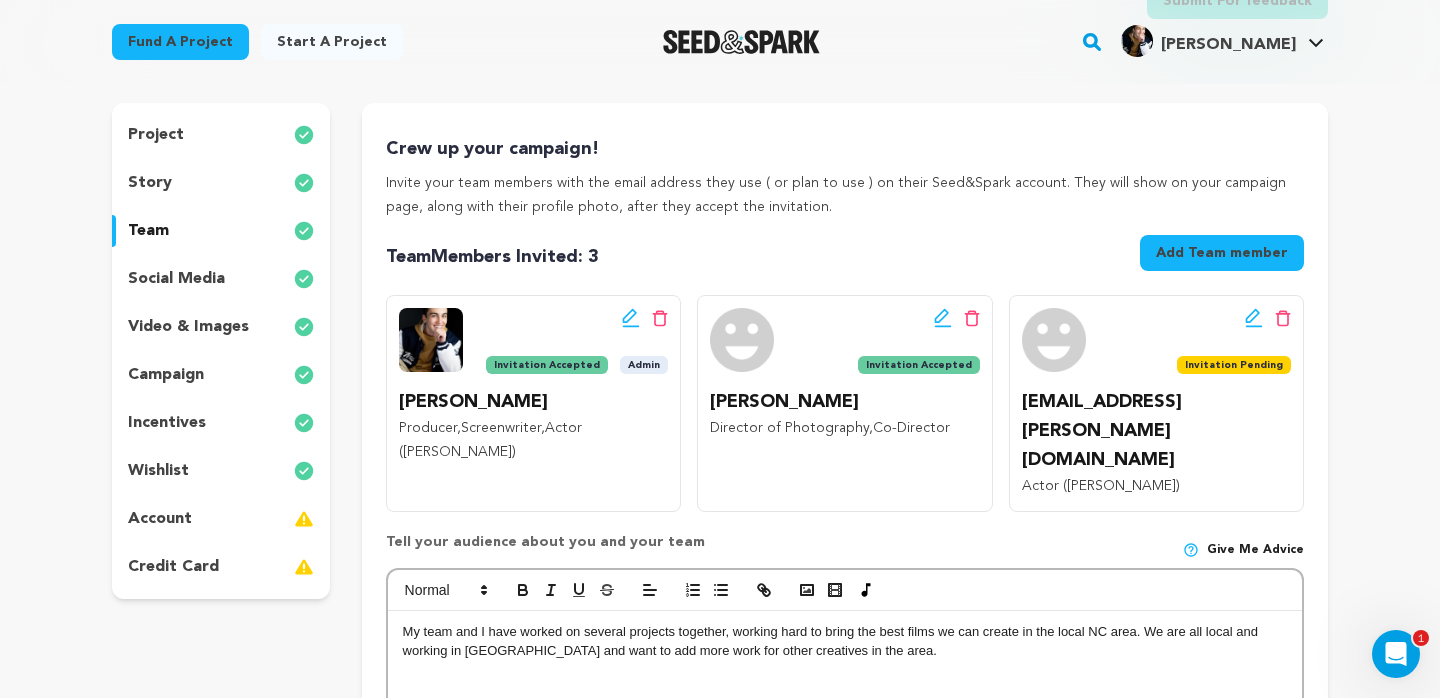click on "Add Team member" at bounding box center [1222, 253] 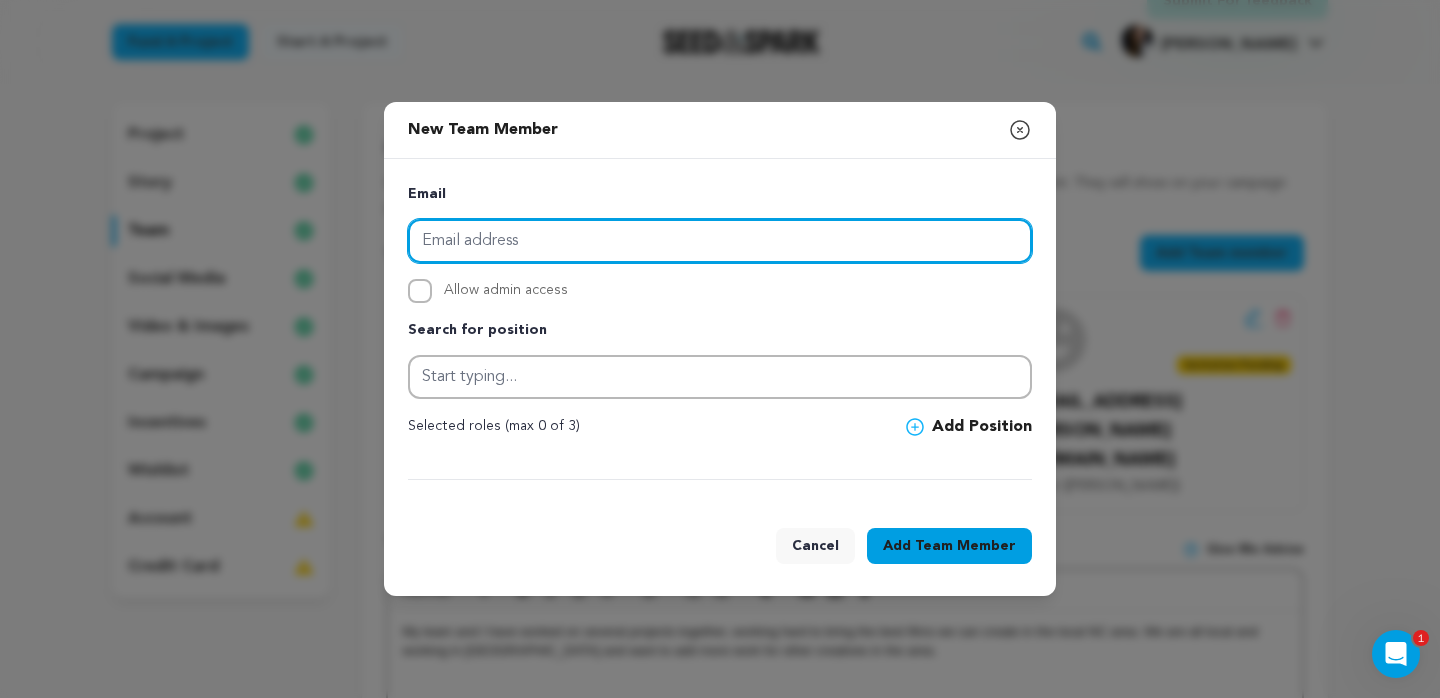 click at bounding box center [720, 241] 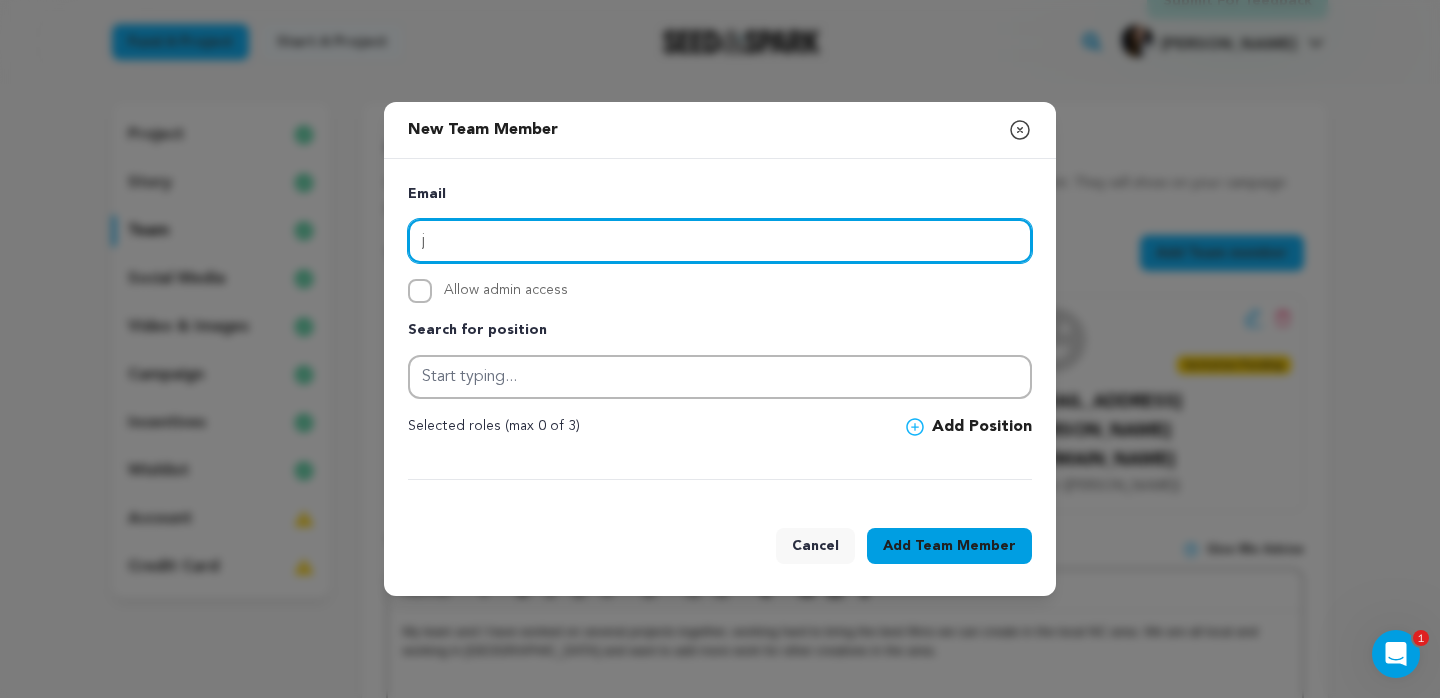 drag, startPoint x: 484, startPoint y: 231, endPoint x: 402, endPoint y: 231, distance: 82 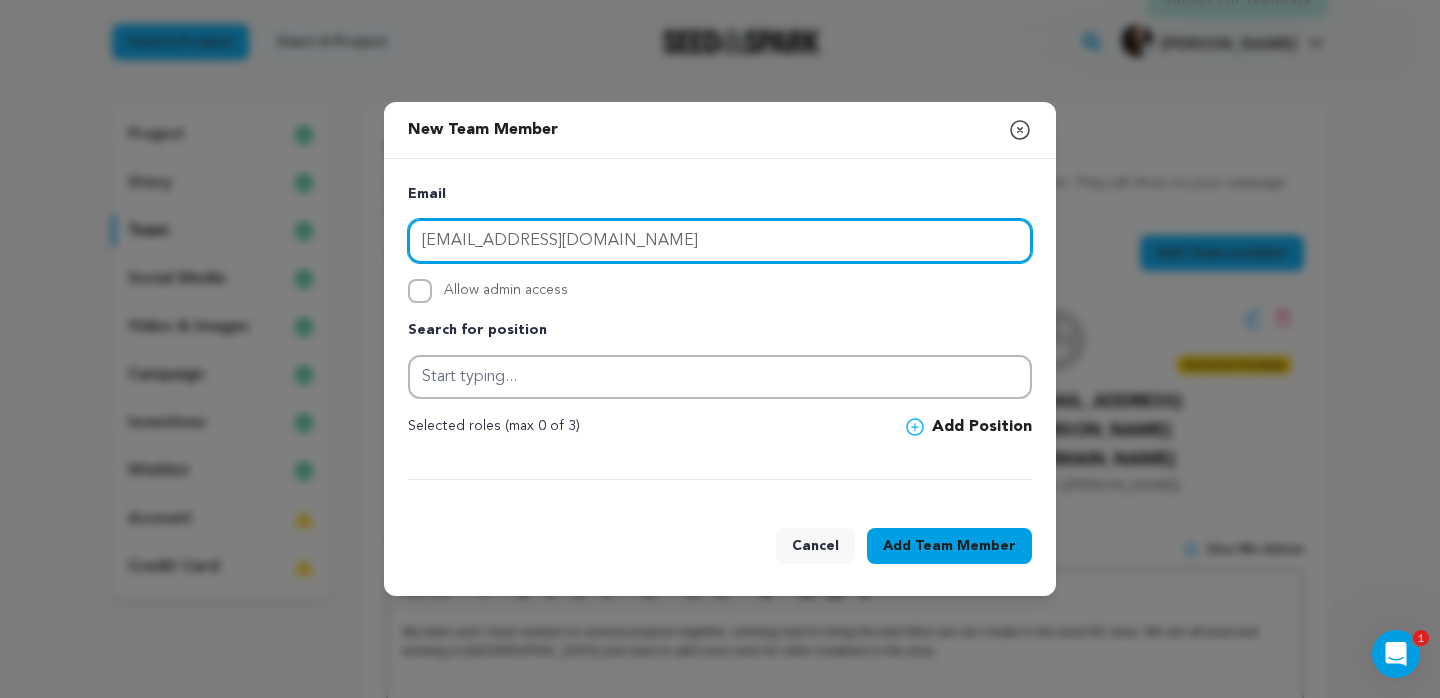 type on "jaredalstein@gmail.com" 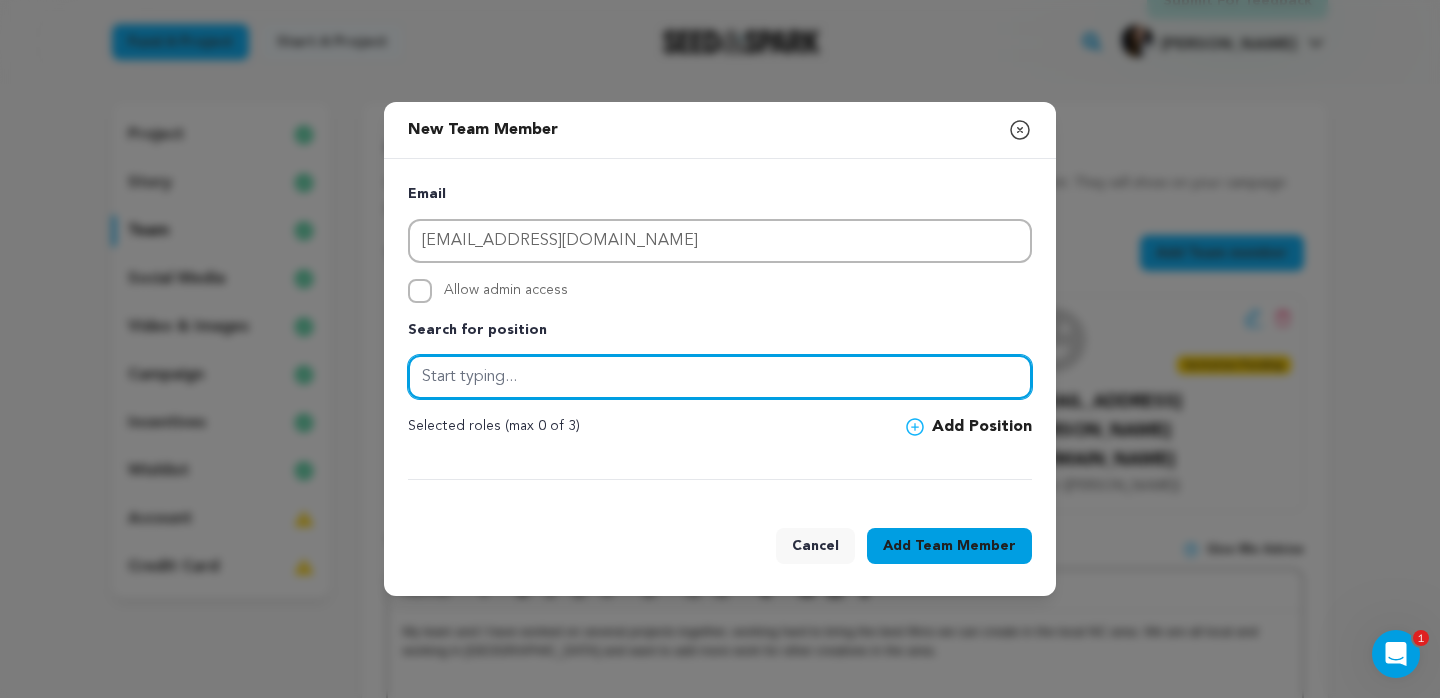 click at bounding box center (720, 377) 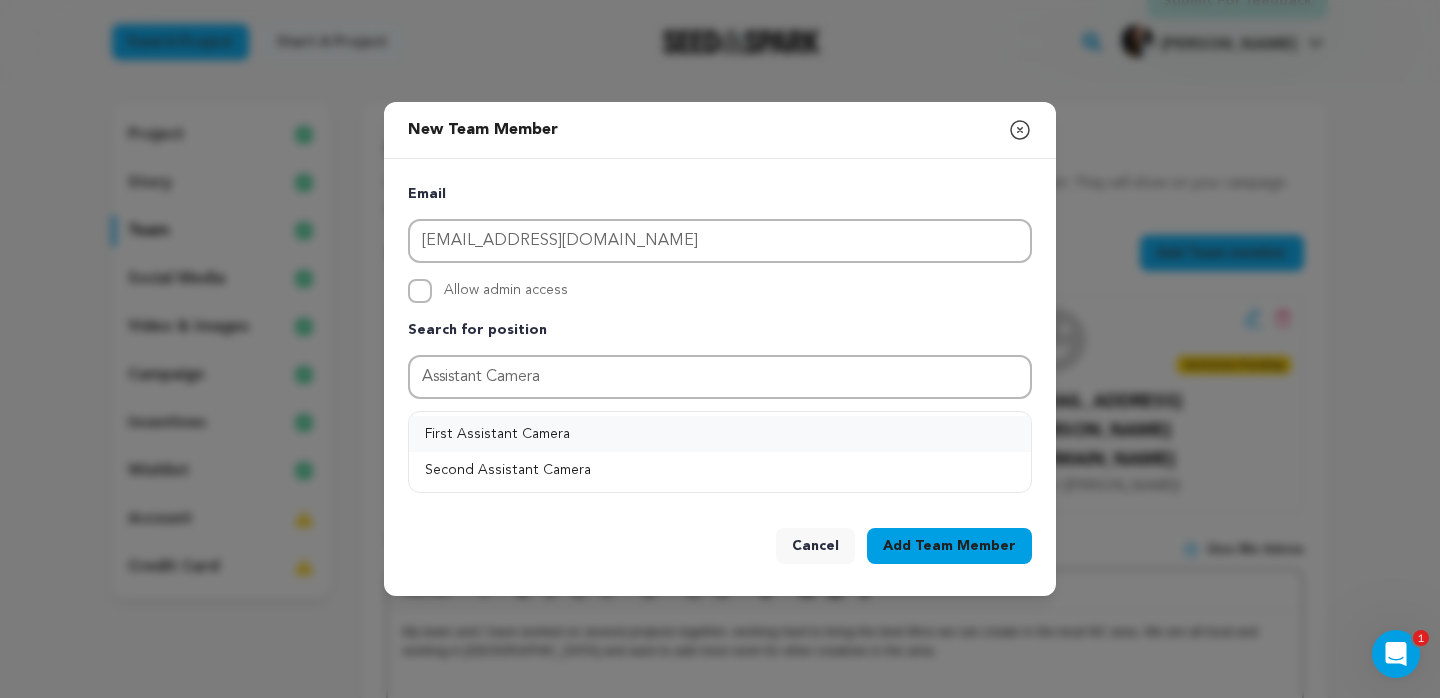 click on "First Assistant Camera" at bounding box center (720, 434) 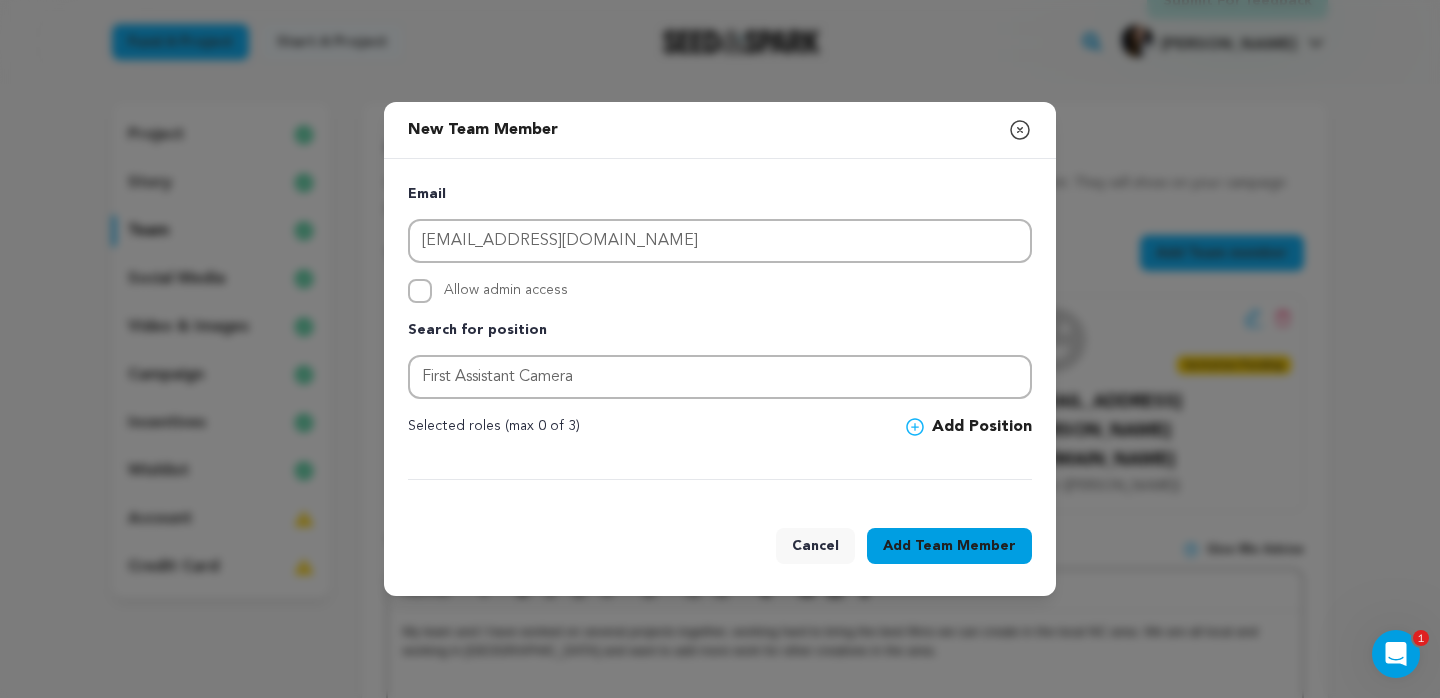 click 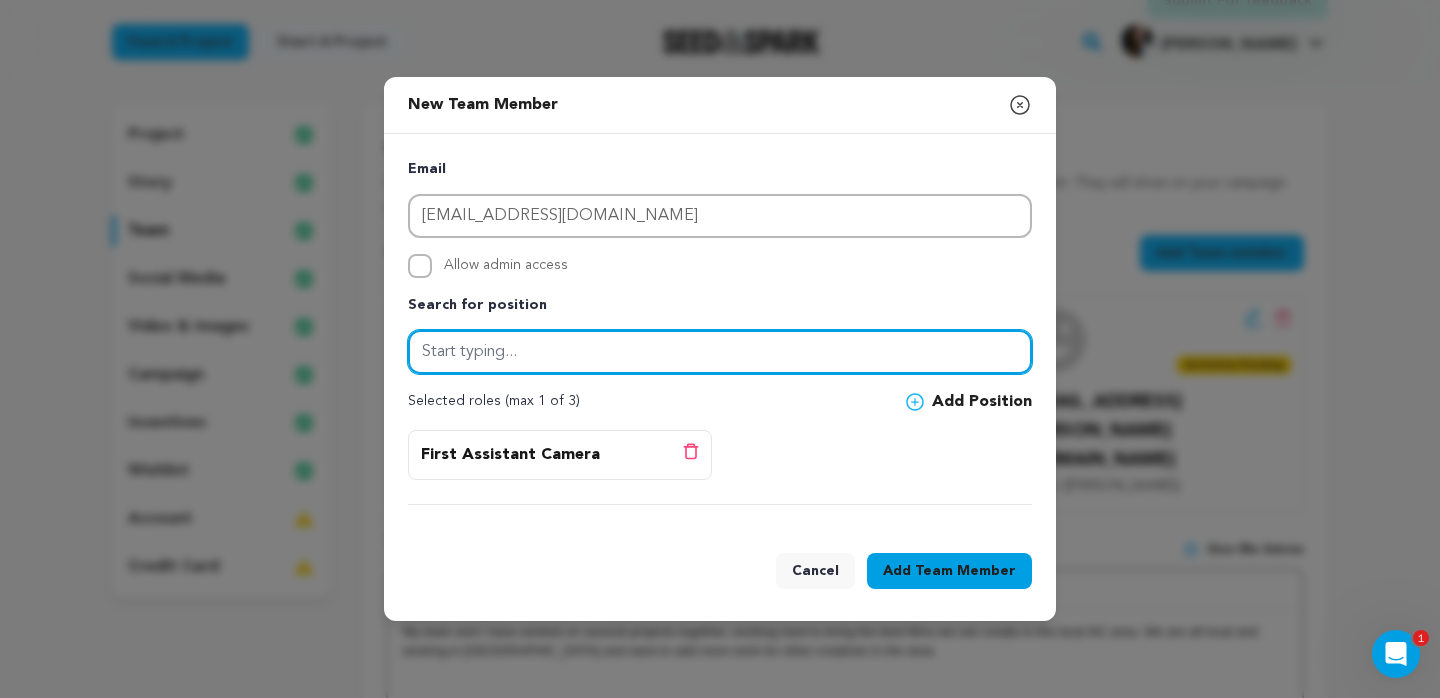 click at bounding box center [720, 352] 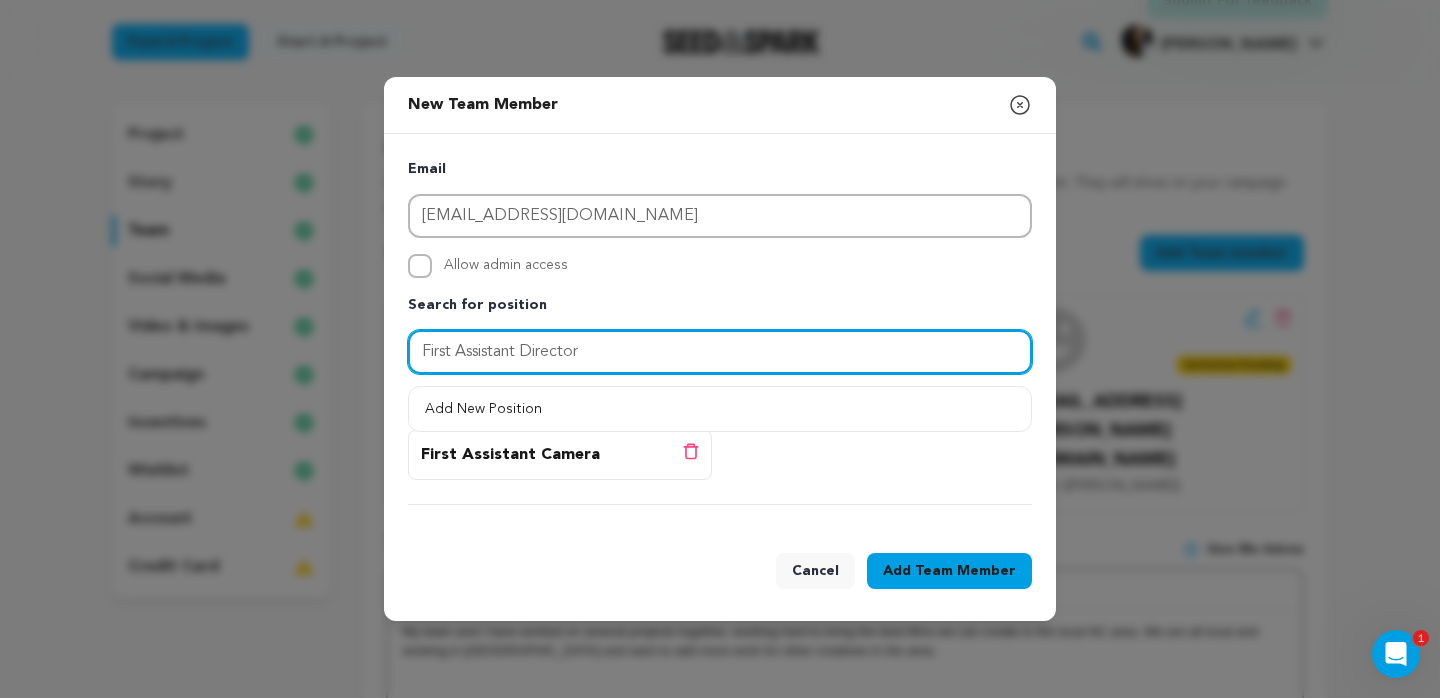 drag, startPoint x: 458, startPoint y: 351, endPoint x: 372, endPoint y: 350, distance: 86.00581 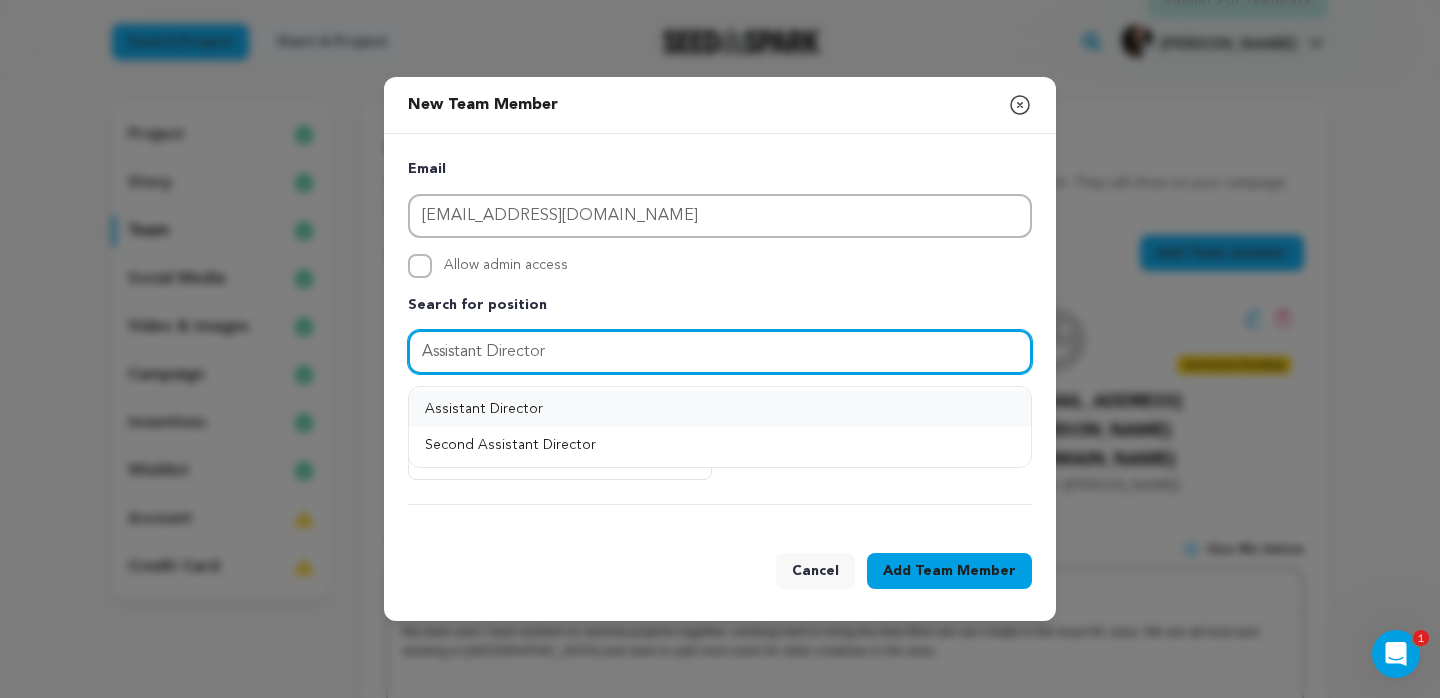 type on "Assistant Director" 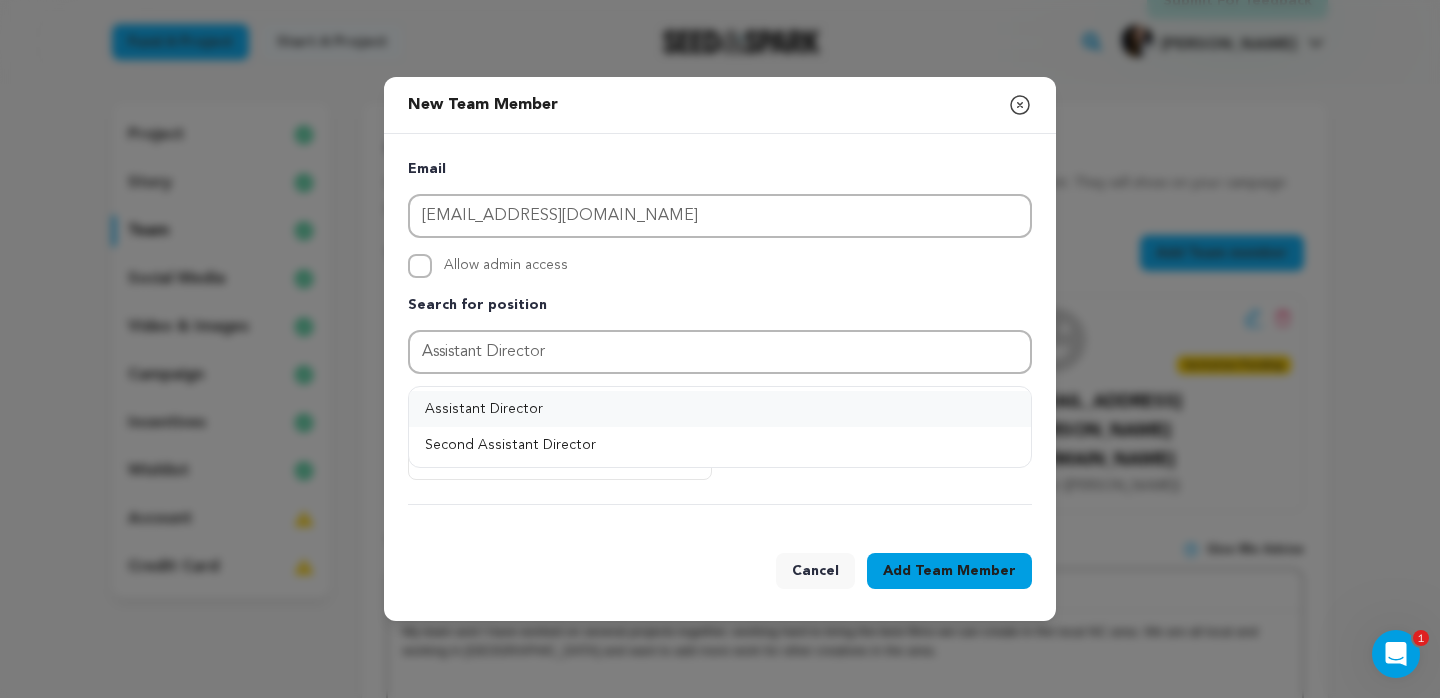 click on "Assistant Director" at bounding box center [720, 409] 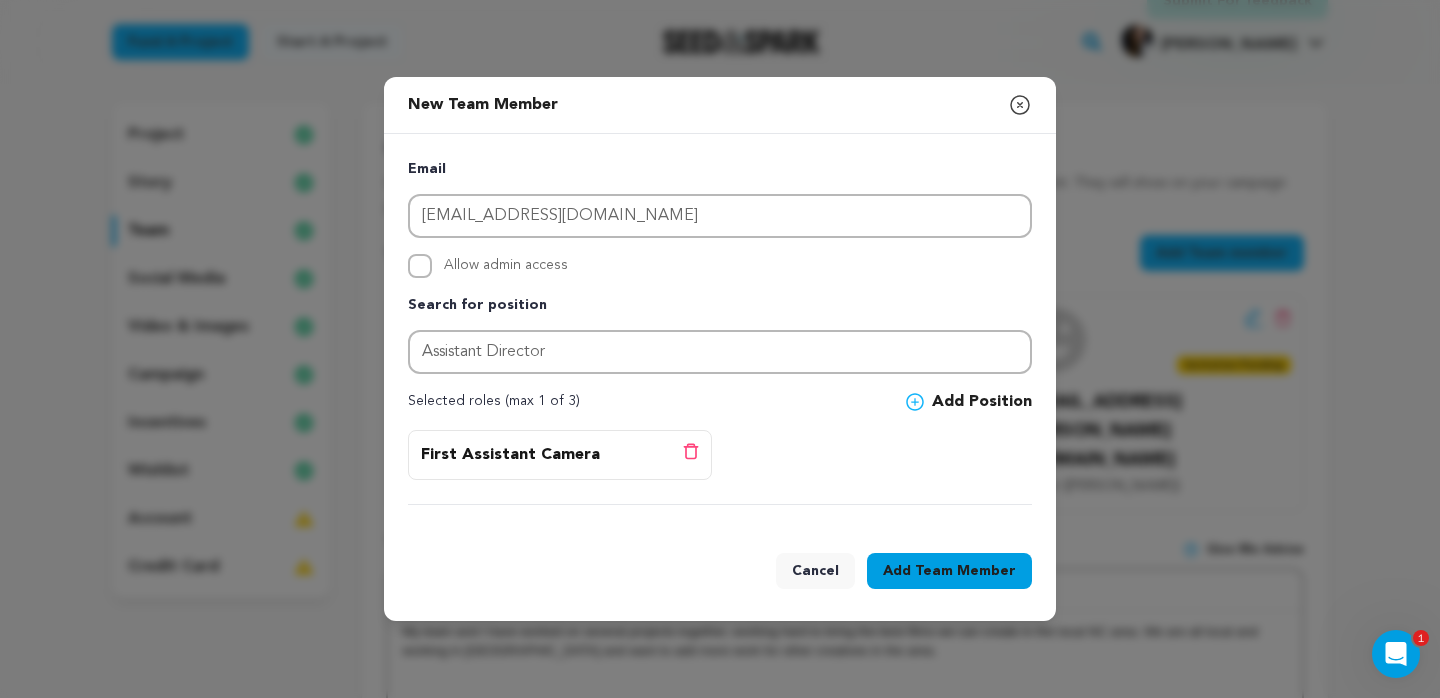 click 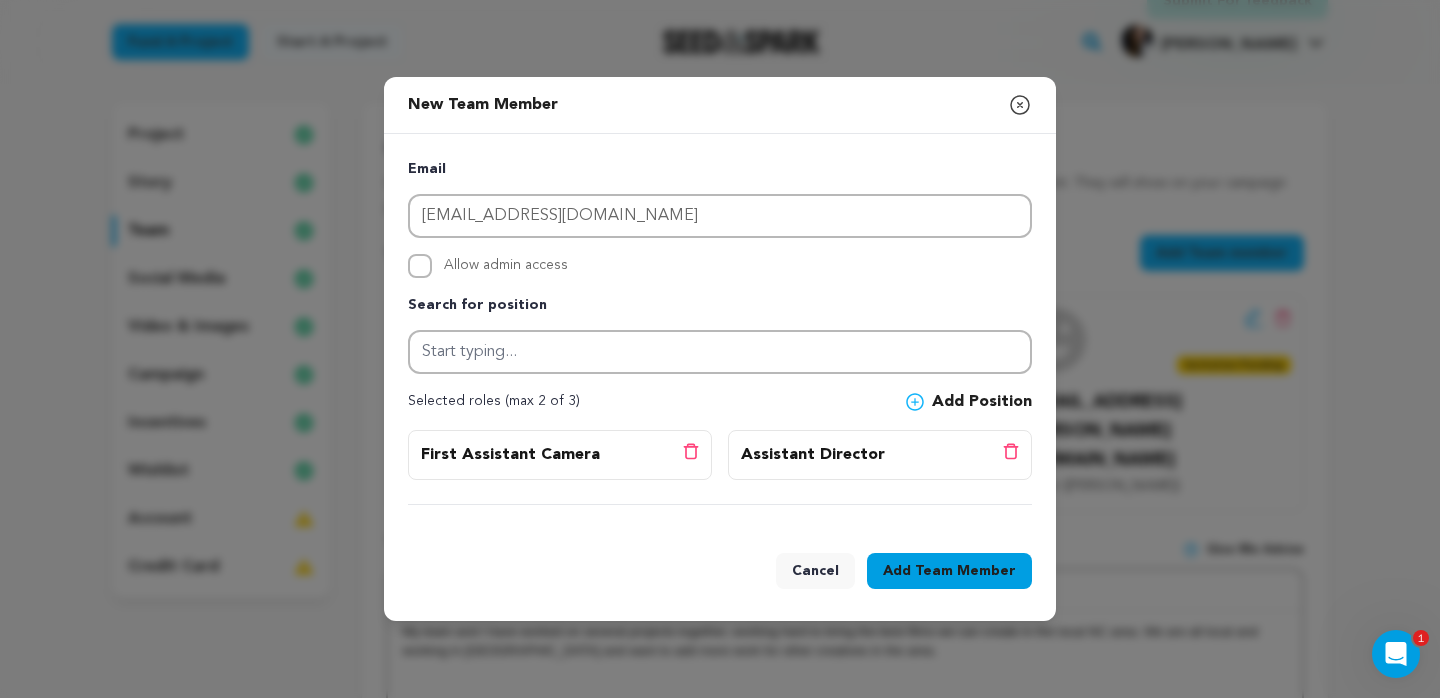 click on "Team Member" at bounding box center [965, 571] 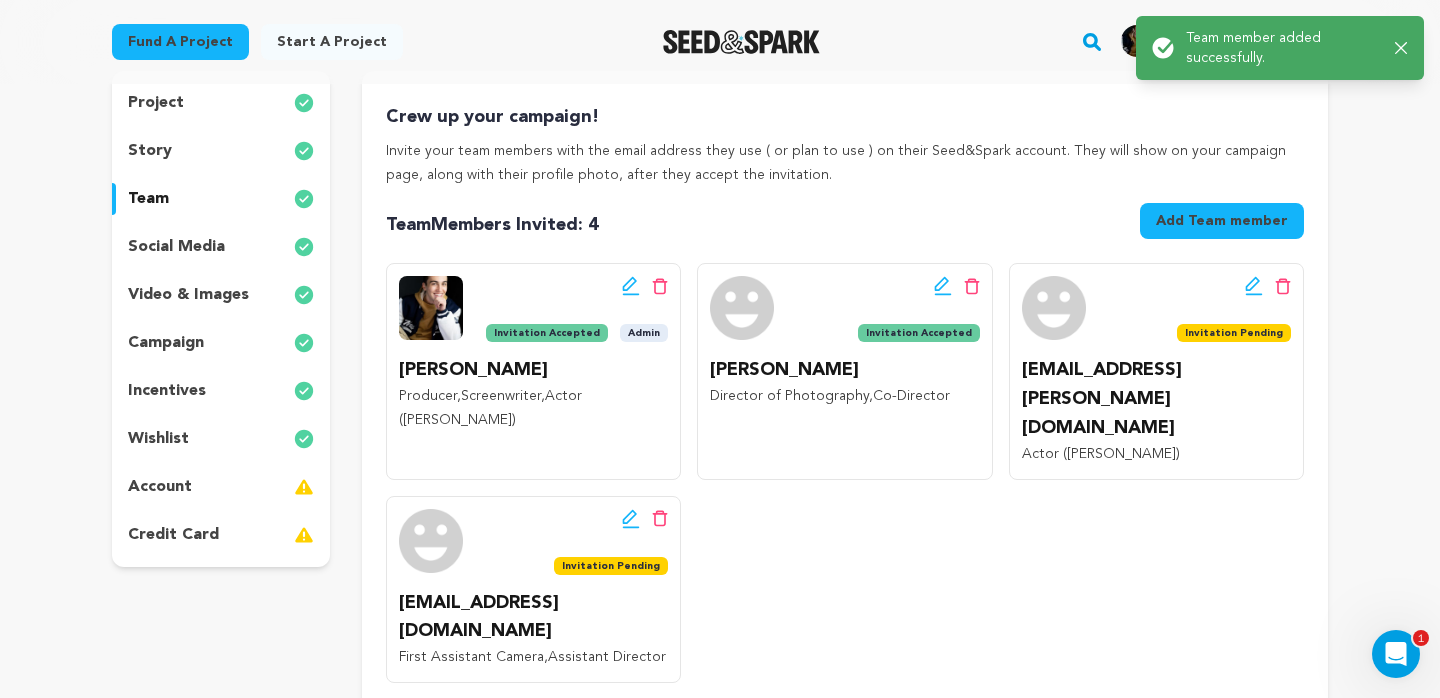 scroll, scrollTop: 240, scrollLeft: 0, axis: vertical 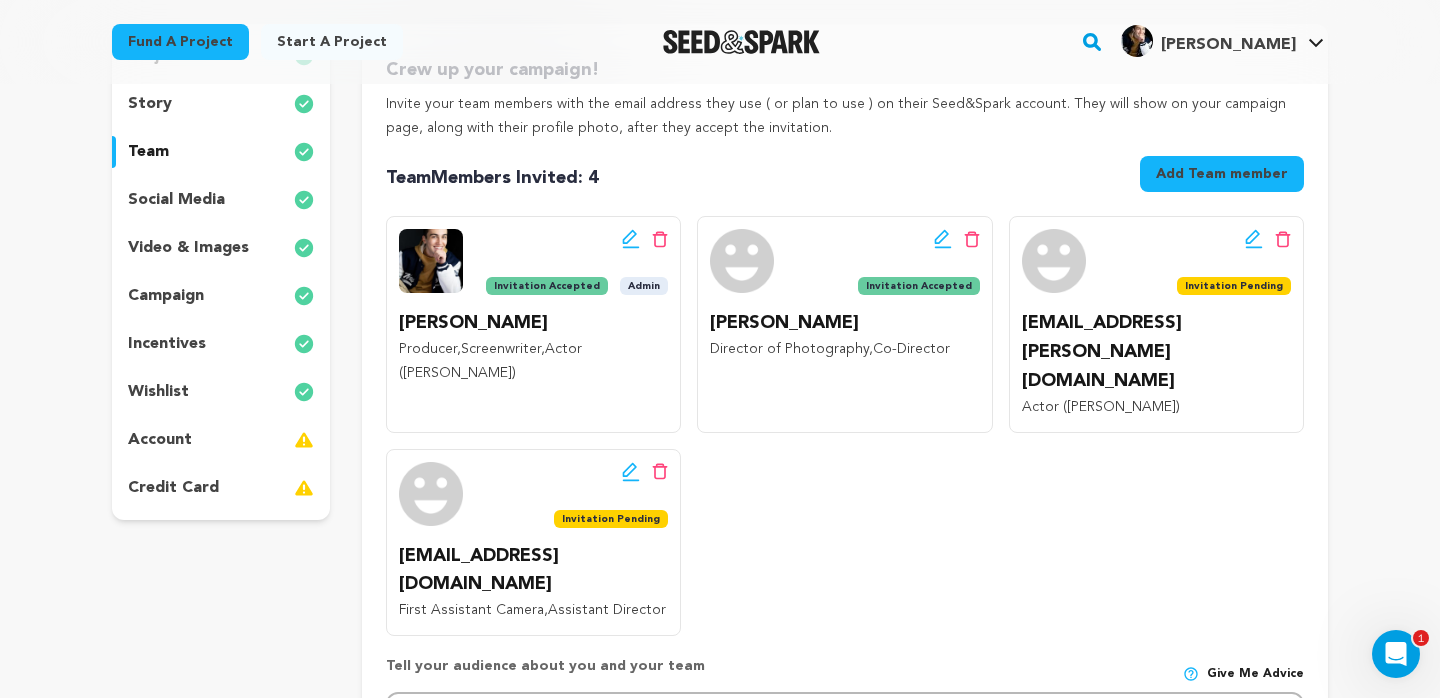 click on "project
story
team
social media
video & images
campaign
incentives
wishlist account" at bounding box center [221, 272] 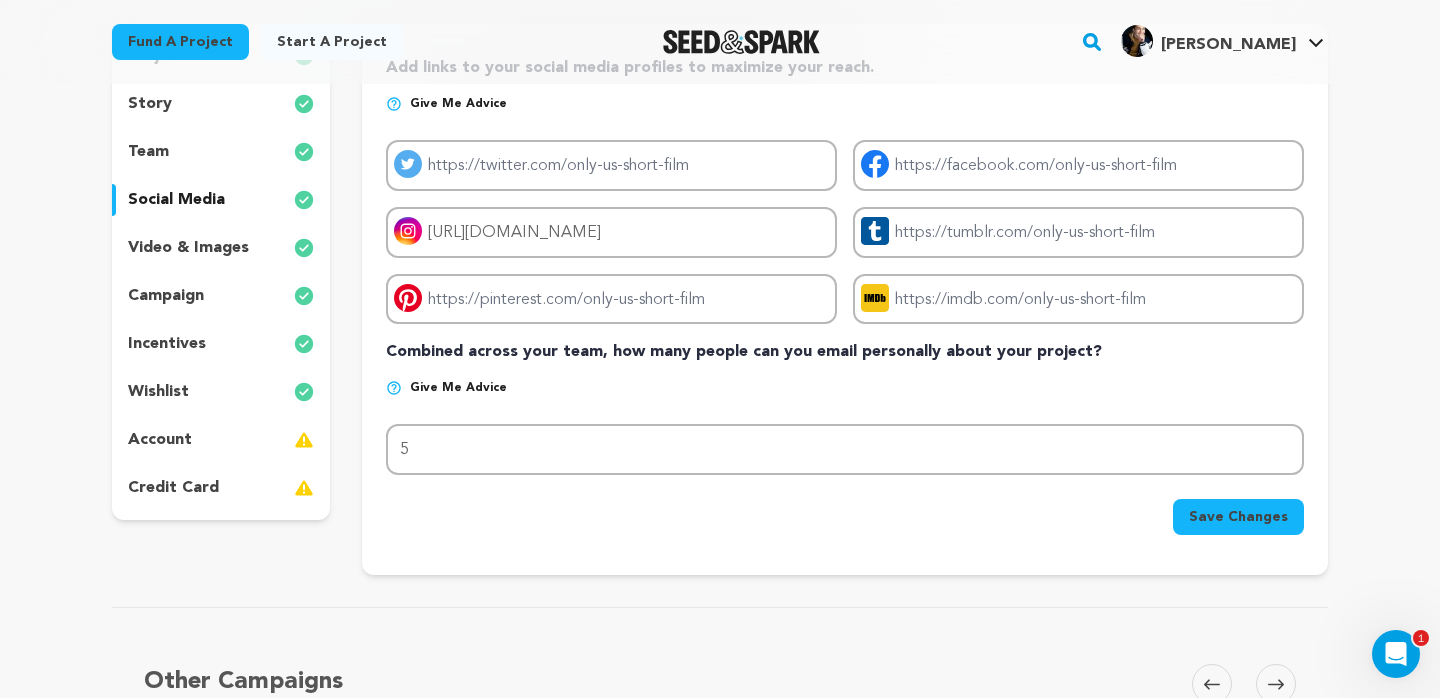 click on "video & images" at bounding box center (221, 248) 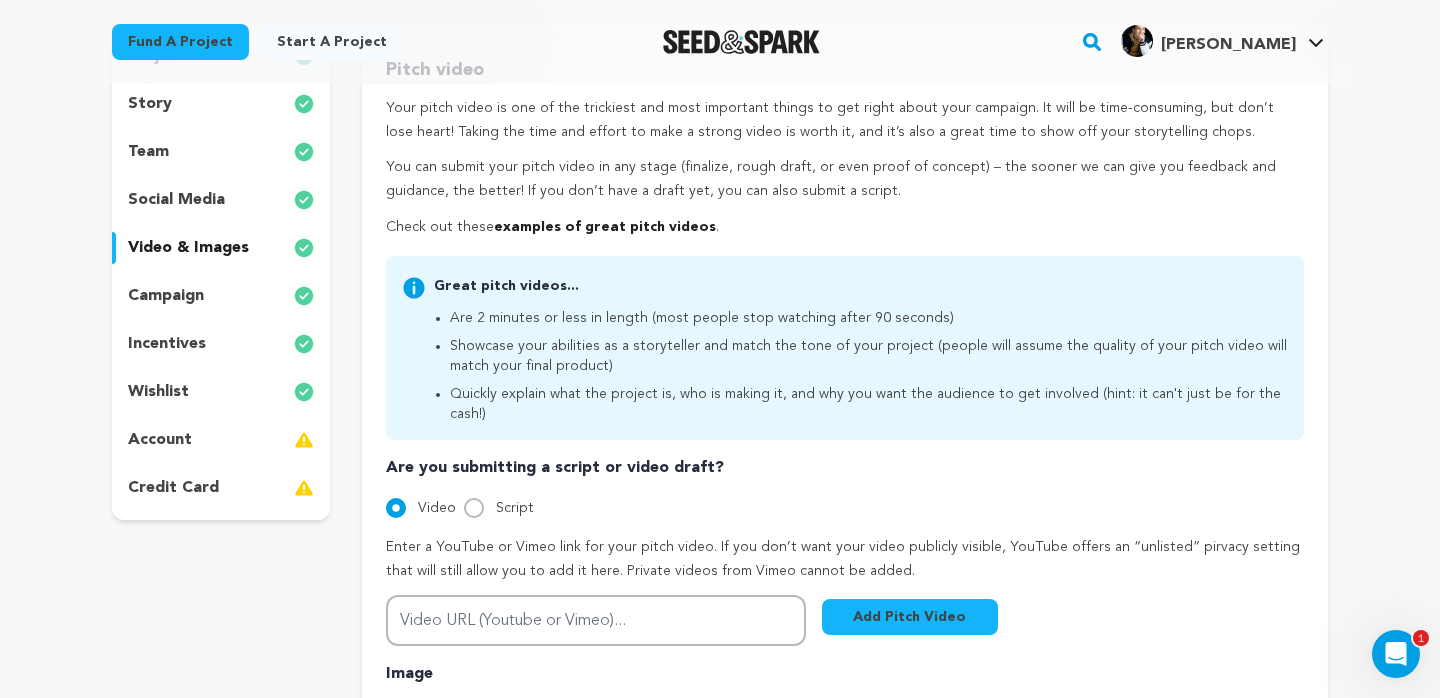 scroll, scrollTop: 291, scrollLeft: 0, axis: vertical 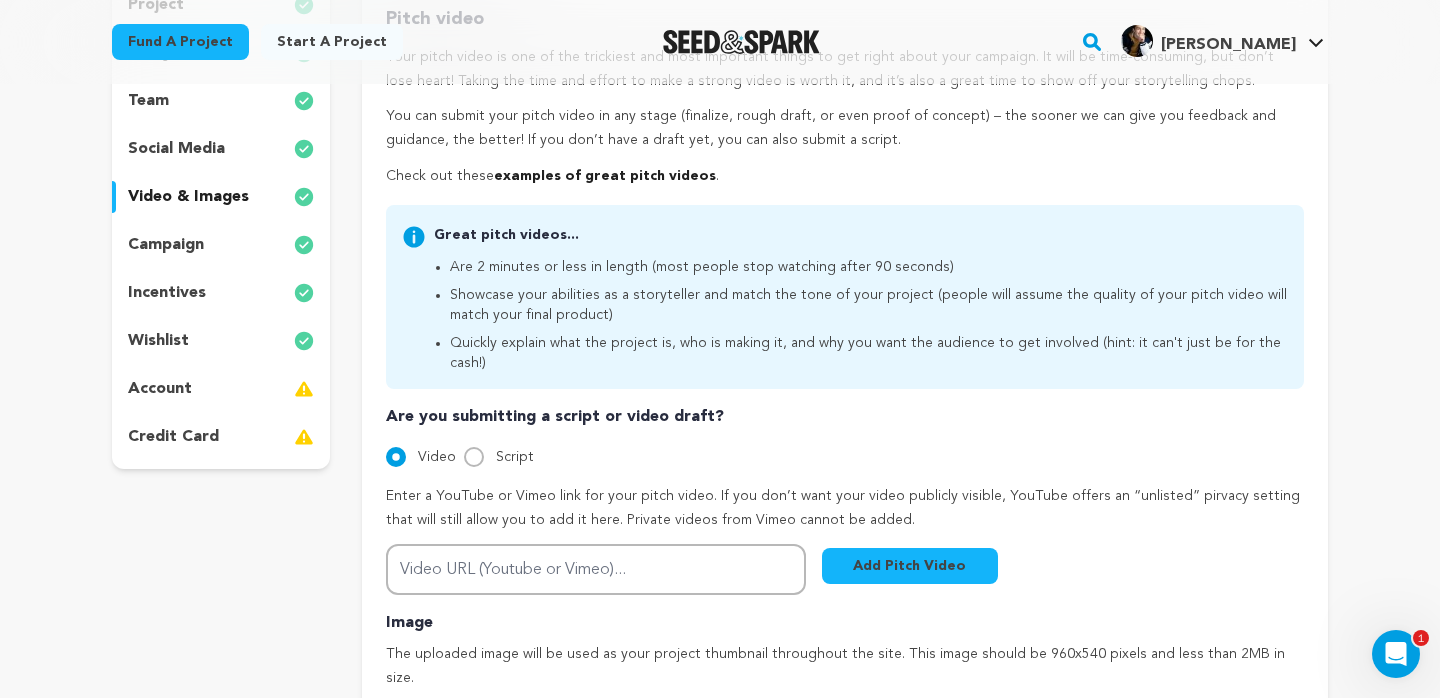 click on "project
story
team
social media
video & images
campaign
incentives
wishlist account" at bounding box center (221, 221) 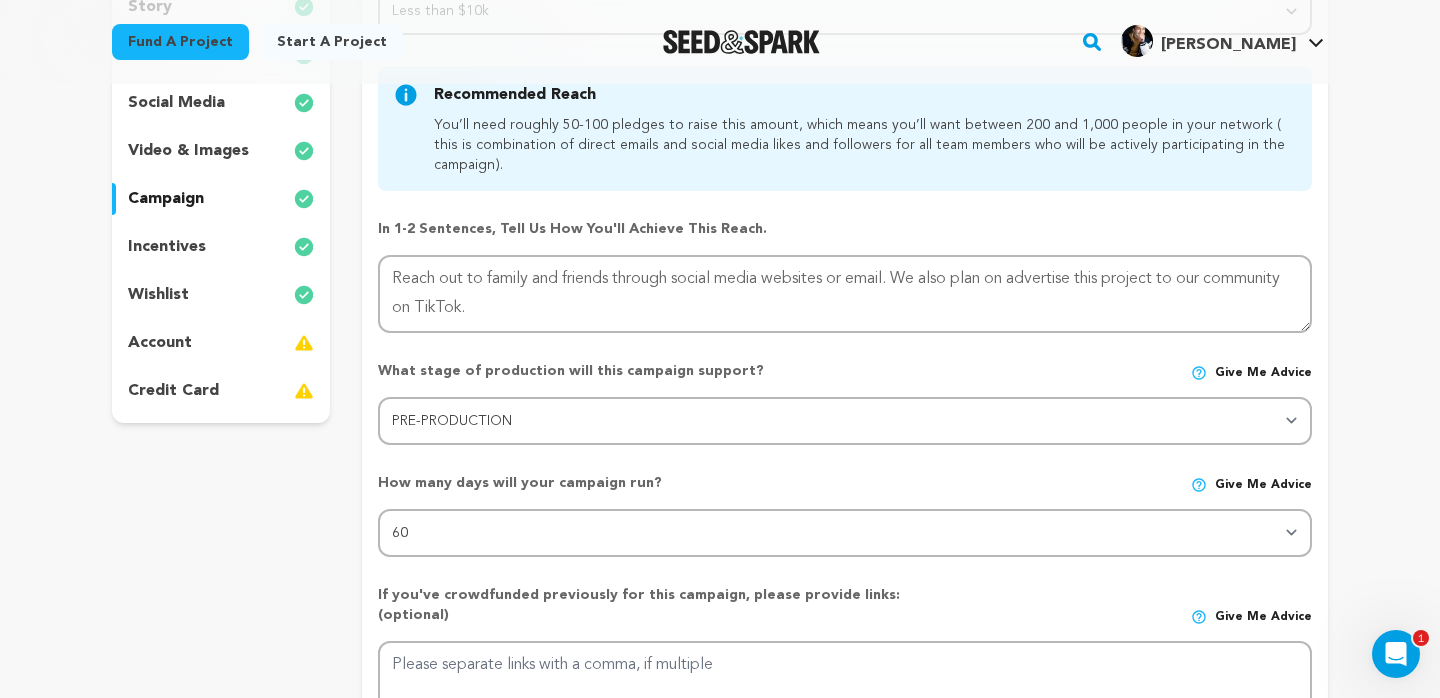 scroll, scrollTop: 0, scrollLeft: 0, axis: both 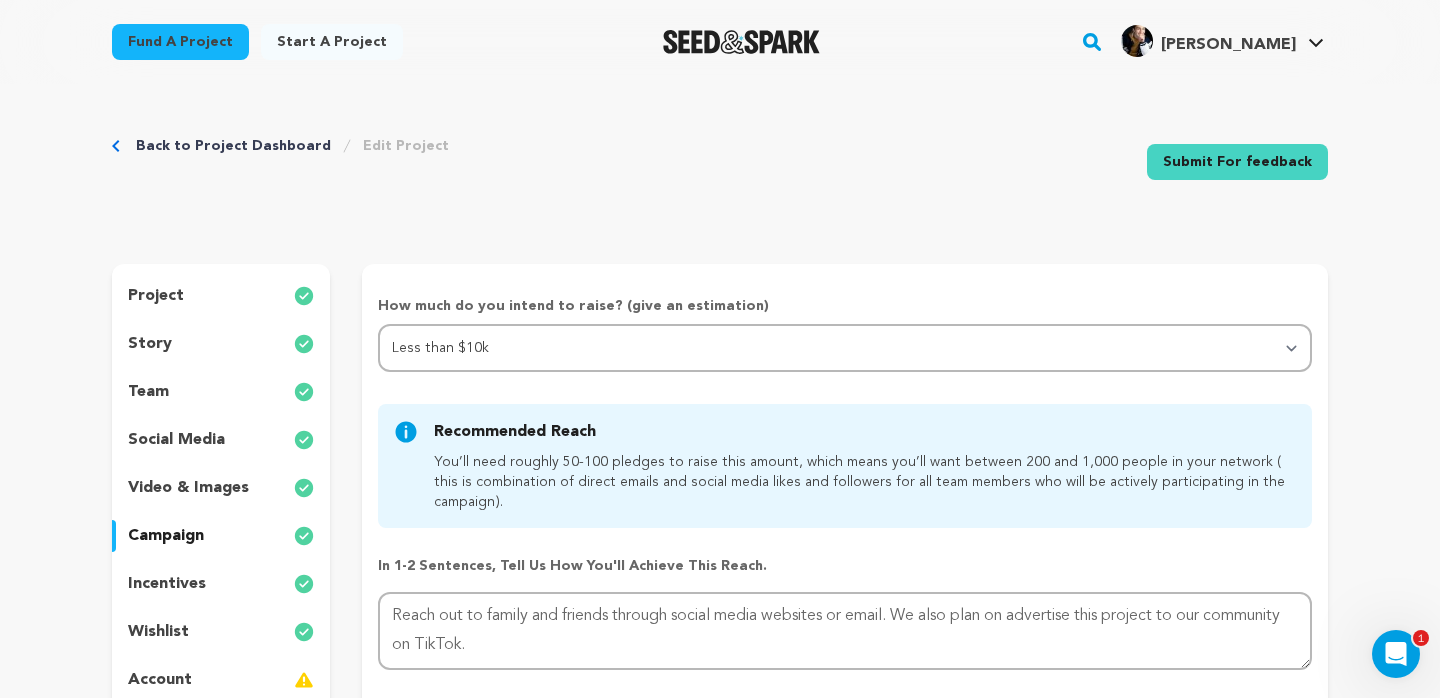 click on "incentives" at bounding box center [221, 584] 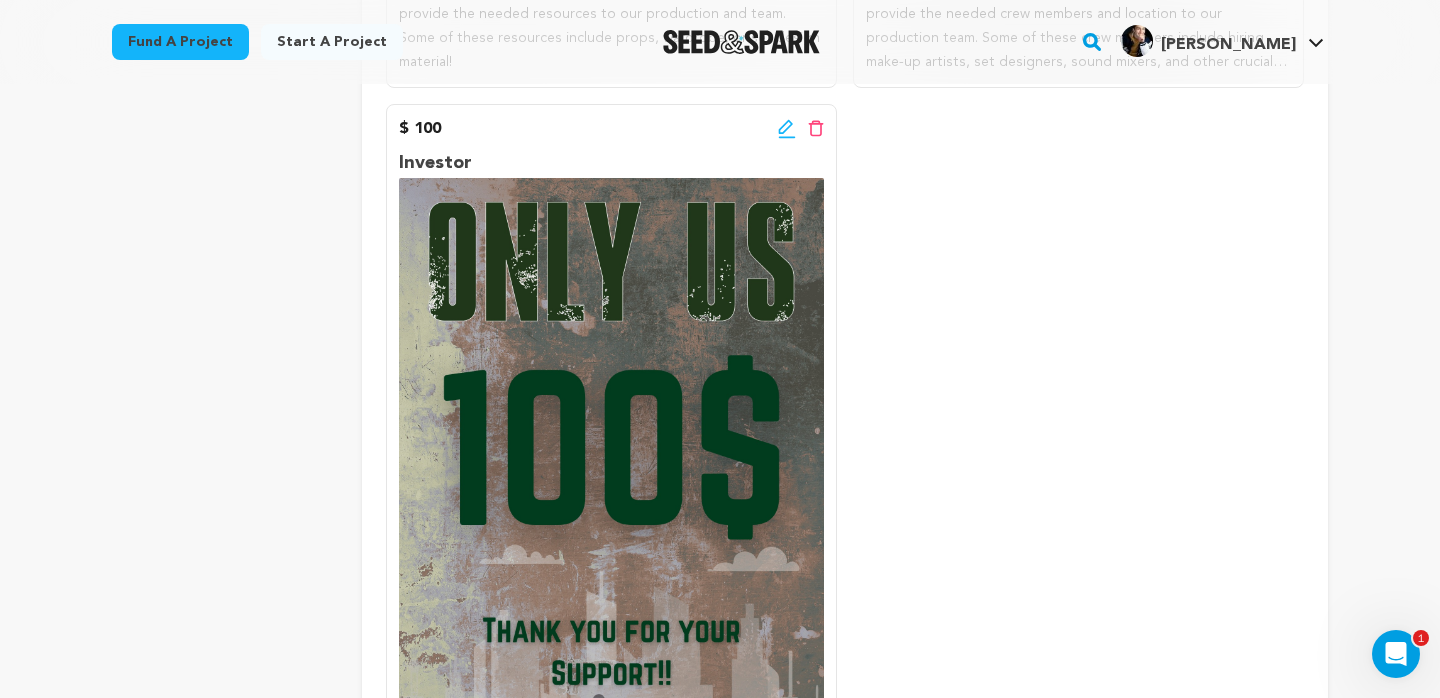 scroll, scrollTop: 0, scrollLeft: 0, axis: both 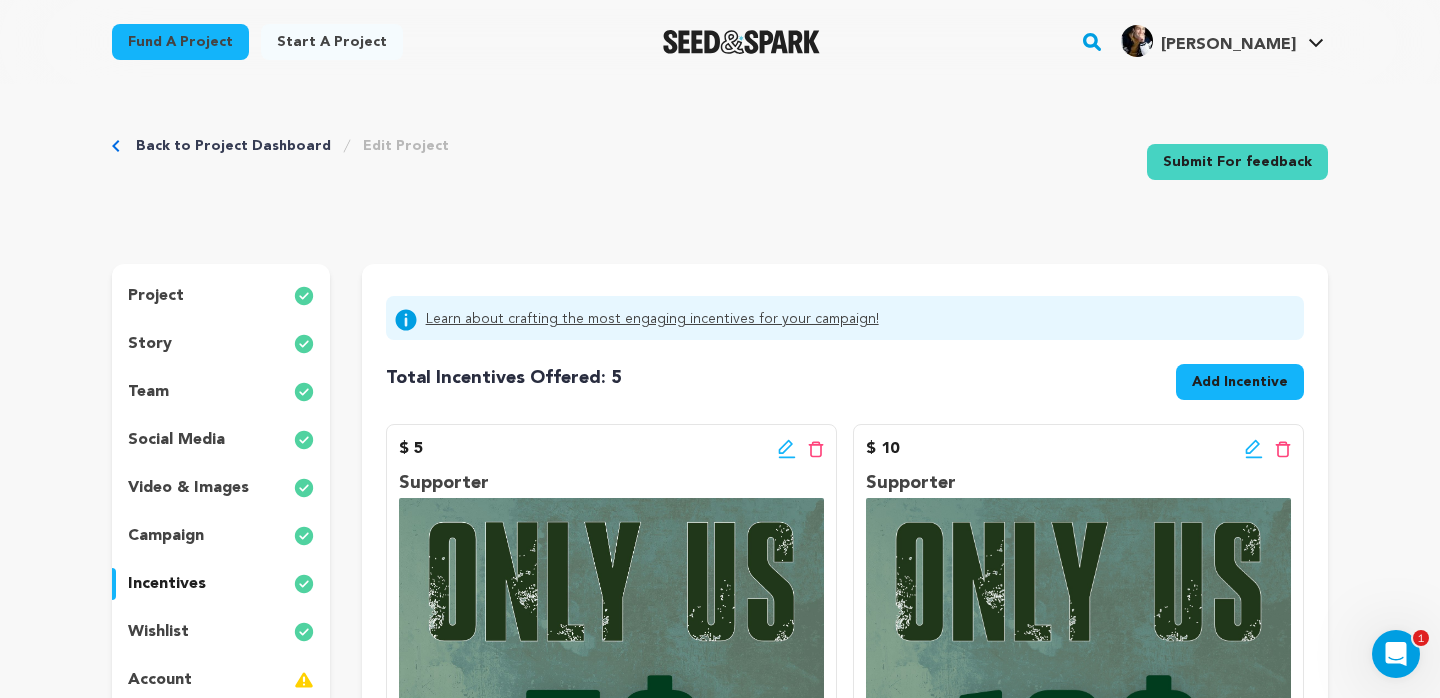 click on "wishlist" at bounding box center (221, 632) 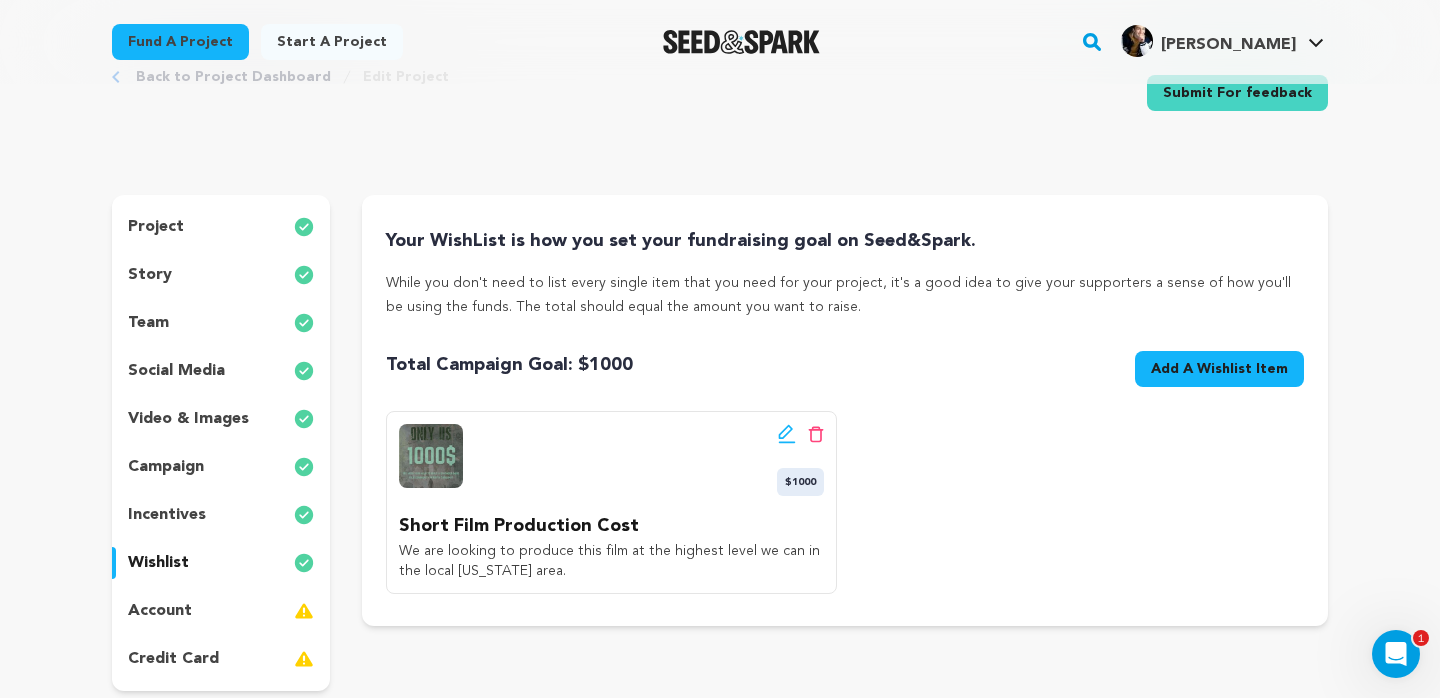 scroll, scrollTop: 79, scrollLeft: 0, axis: vertical 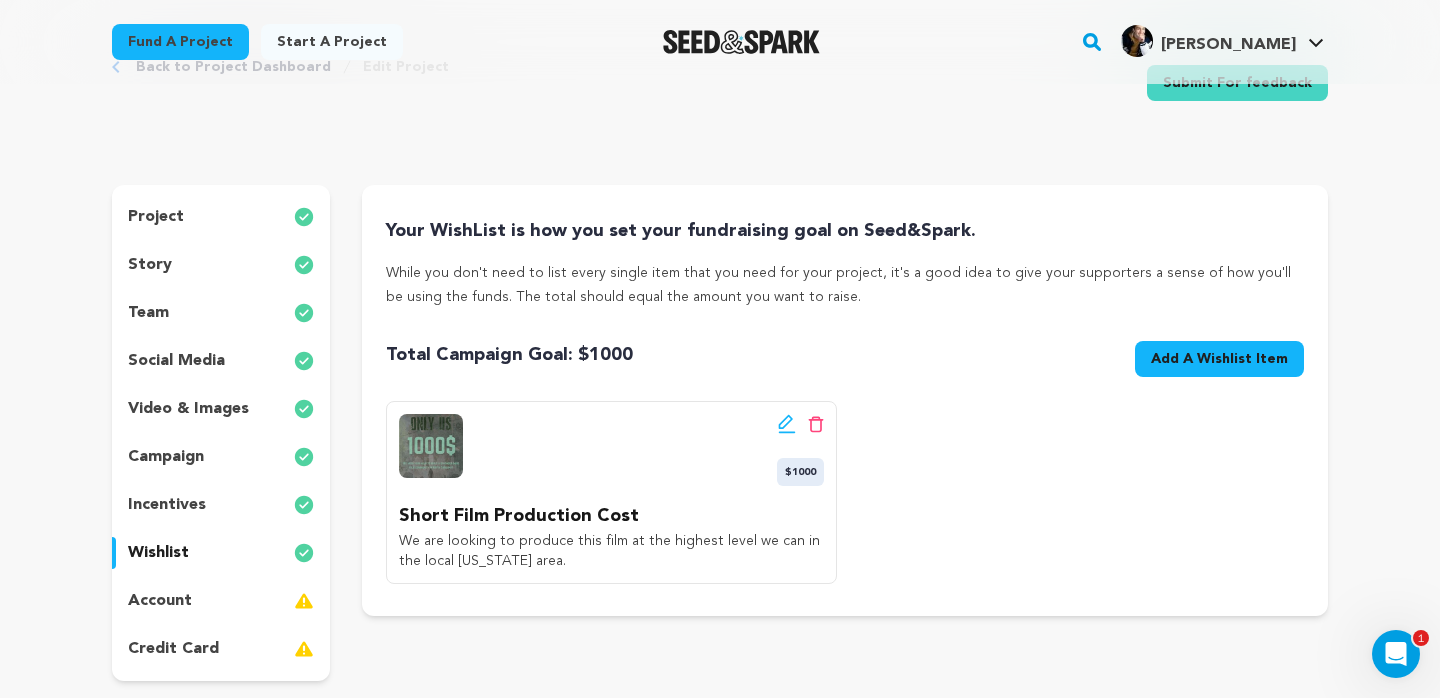 click 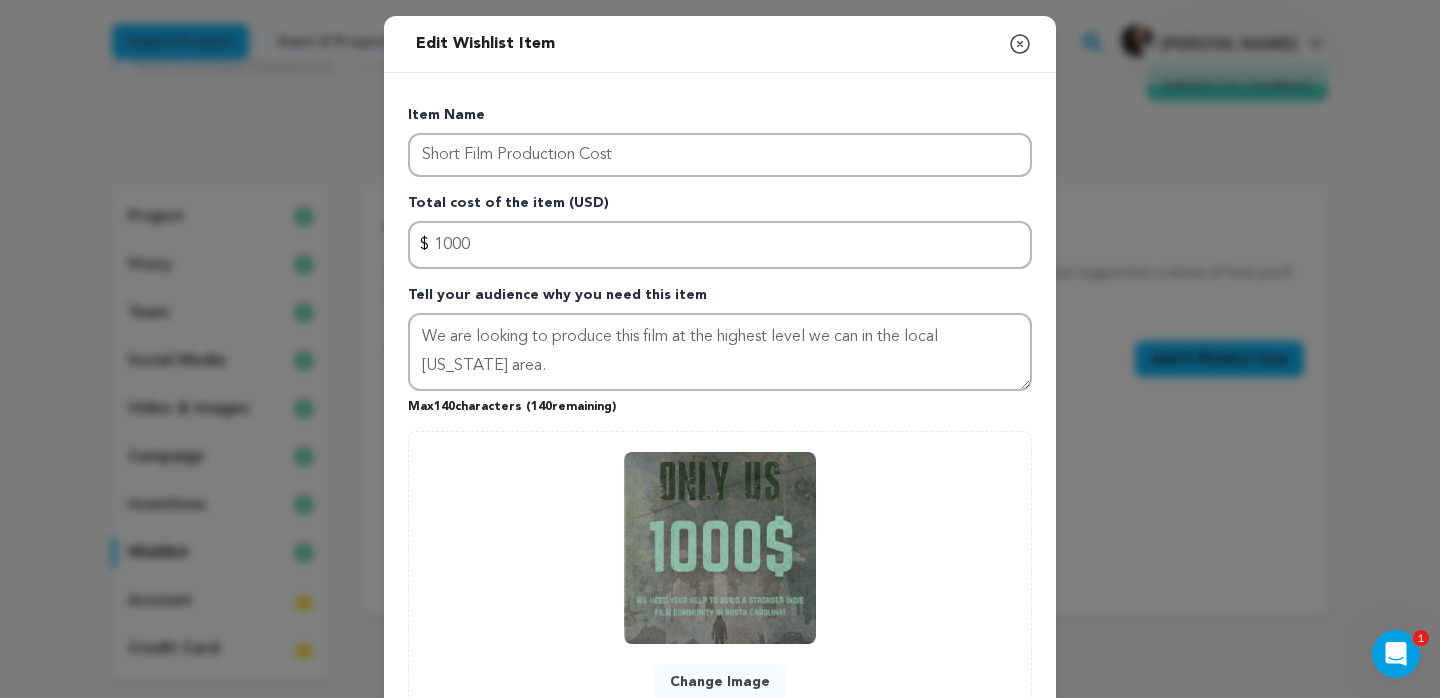 click at bounding box center [720, 548] 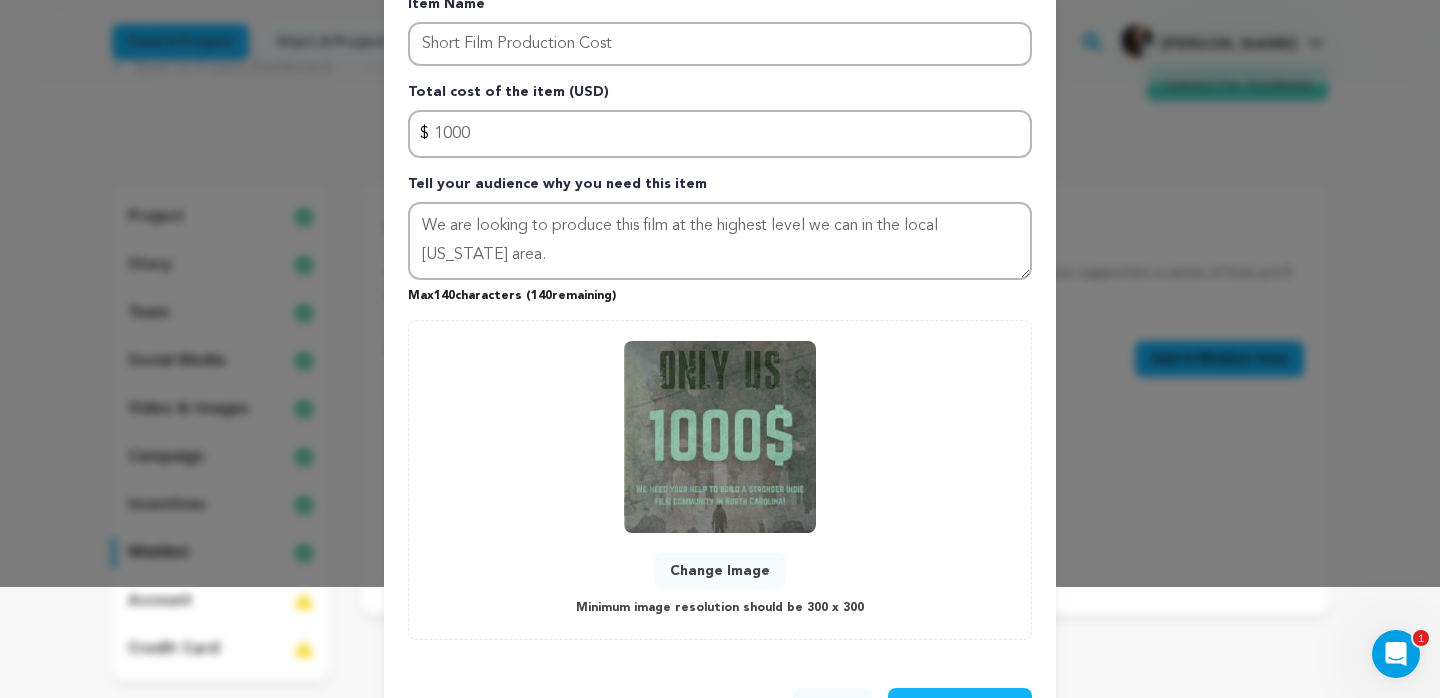 scroll, scrollTop: 114, scrollLeft: 0, axis: vertical 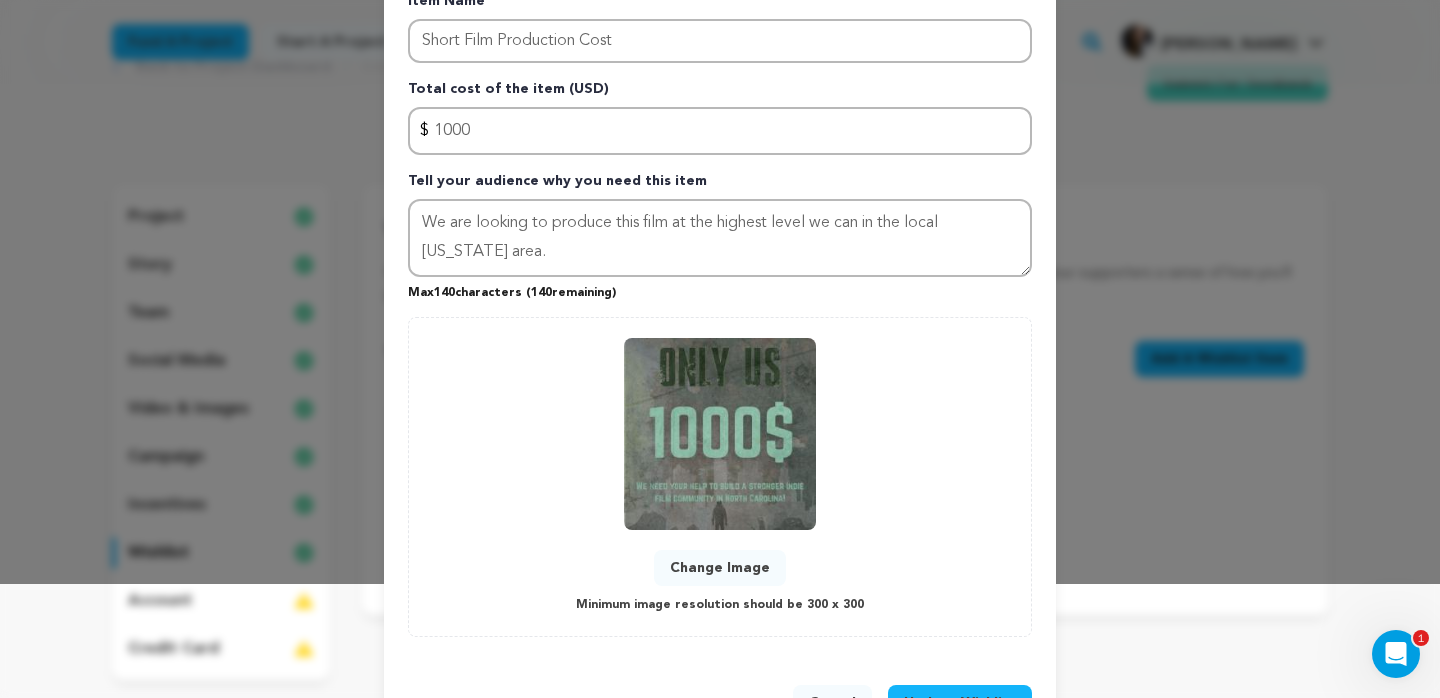click on "Change Image" at bounding box center [720, 568] 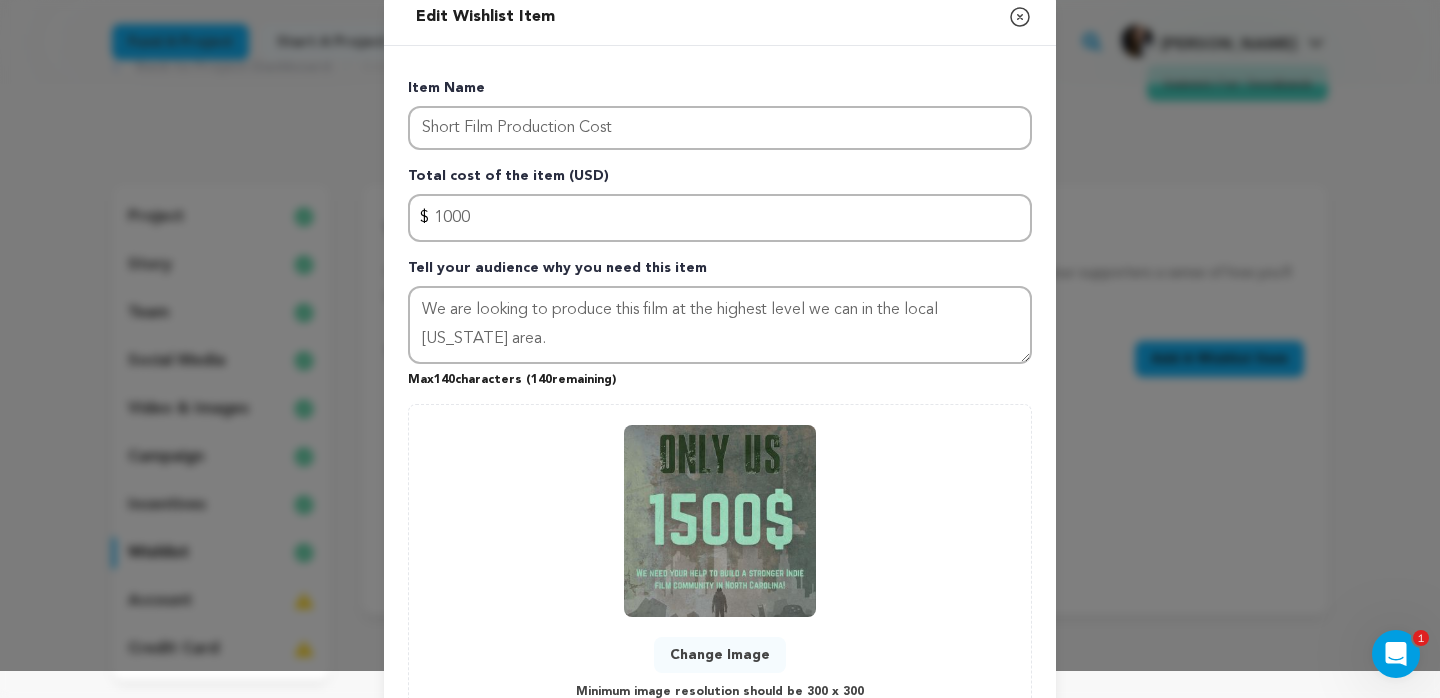 scroll, scrollTop: 31, scrollLeft: 0, axis: vertical 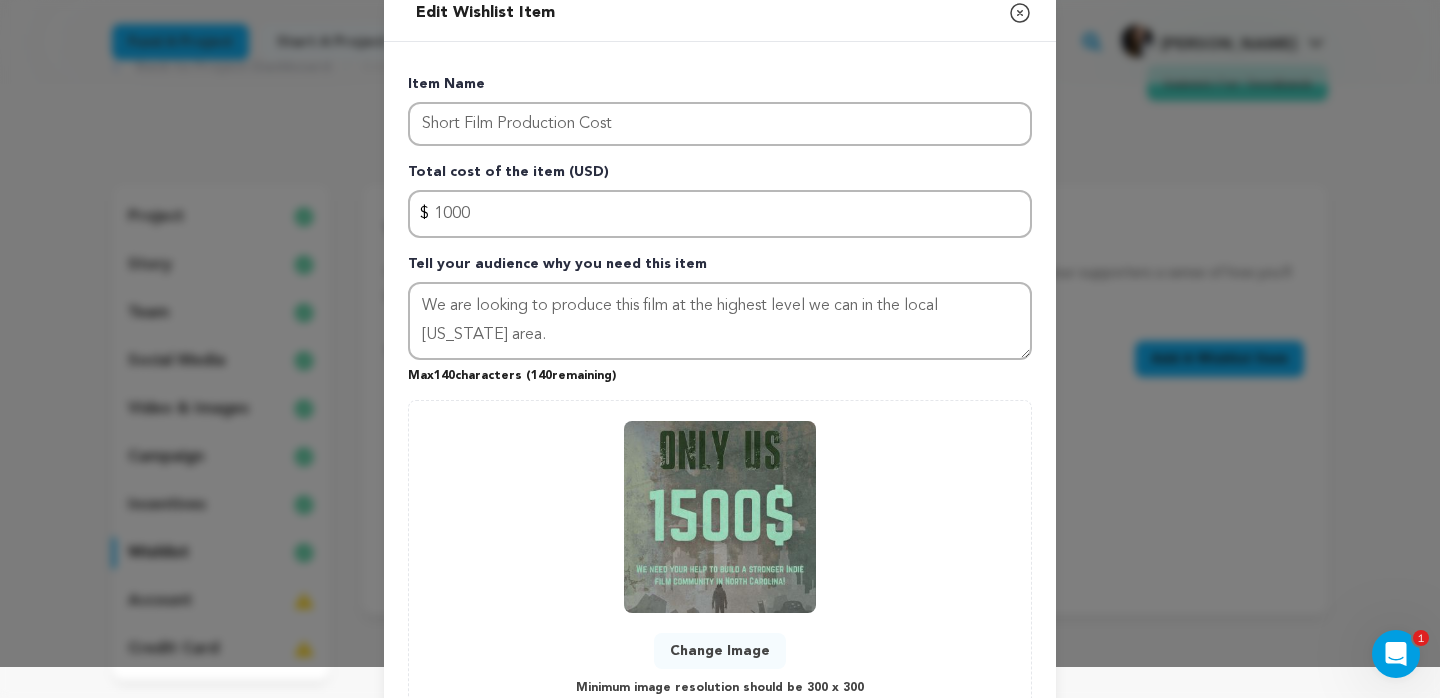 click on "Total cost of the item (USD)" at bounding box center [720, 176] 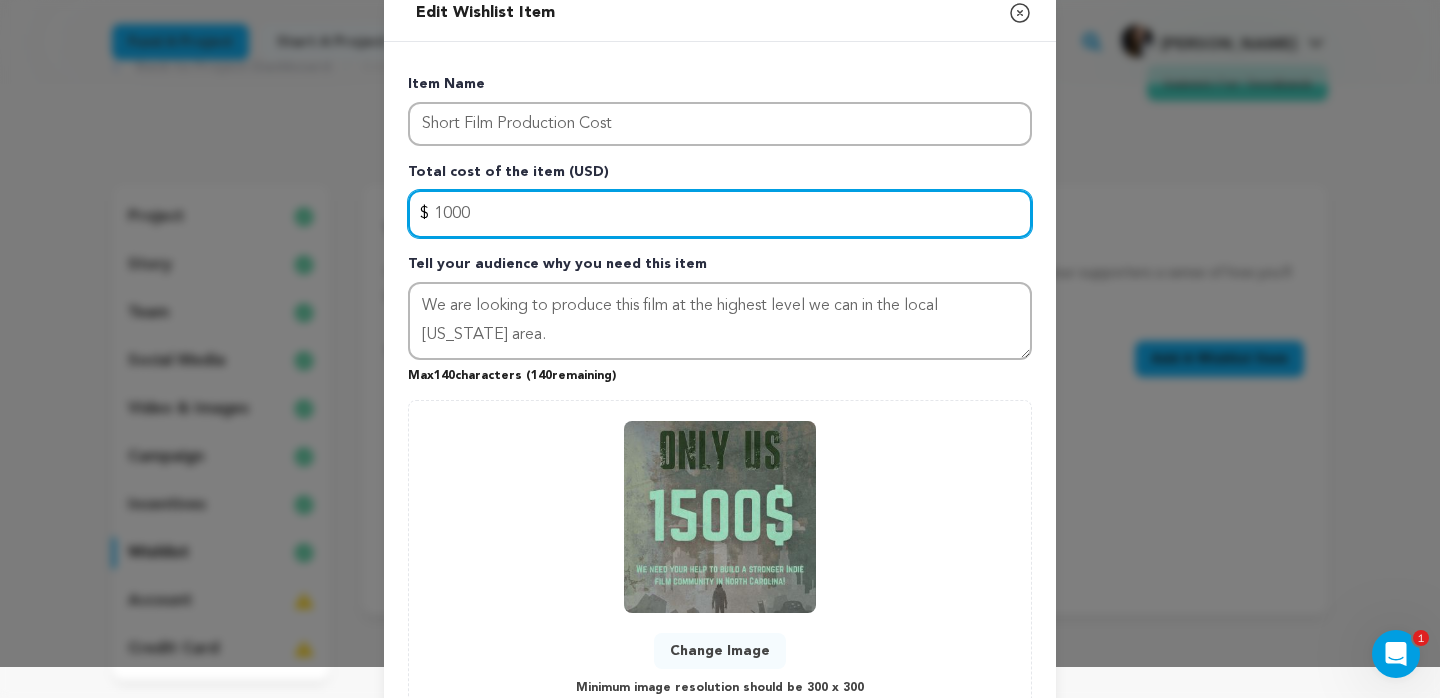 click on "1000" at bounding box center (720, 214) 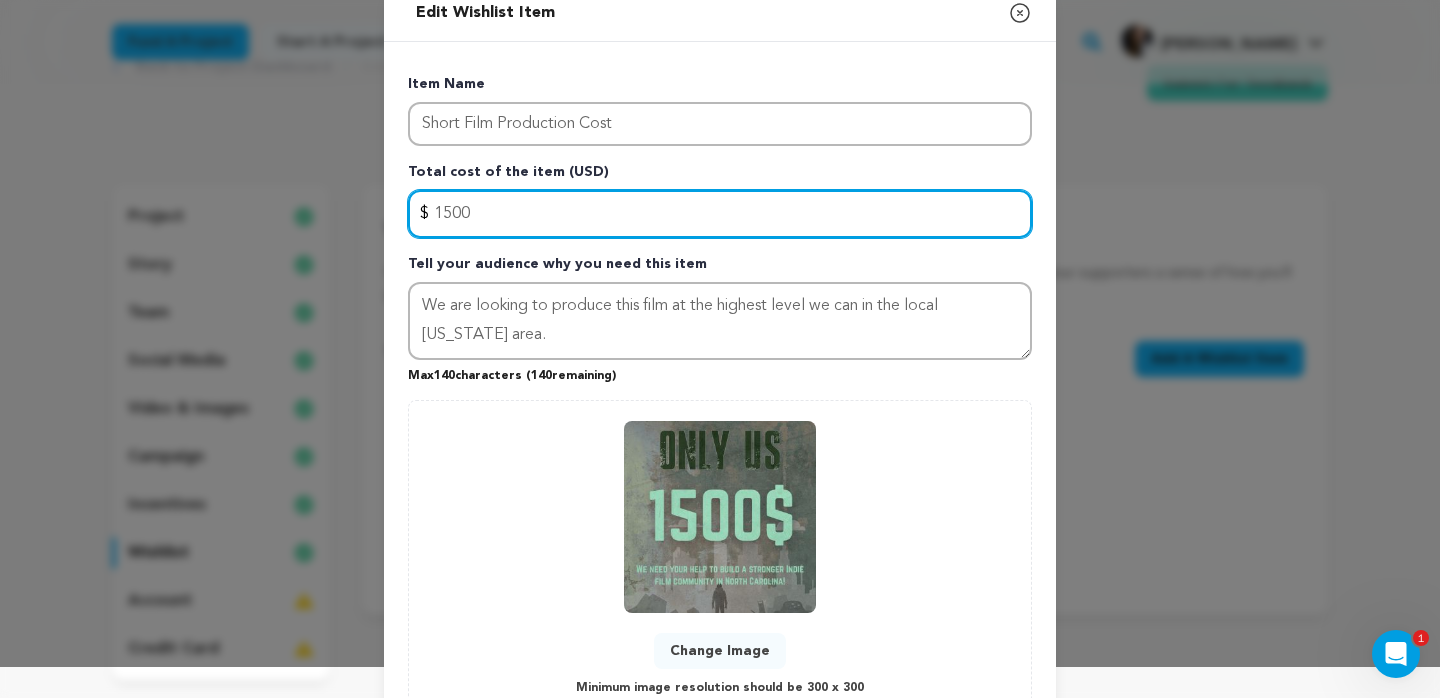 scroll, scrollTop: 40, scrollLeft: 0, axis: vertical 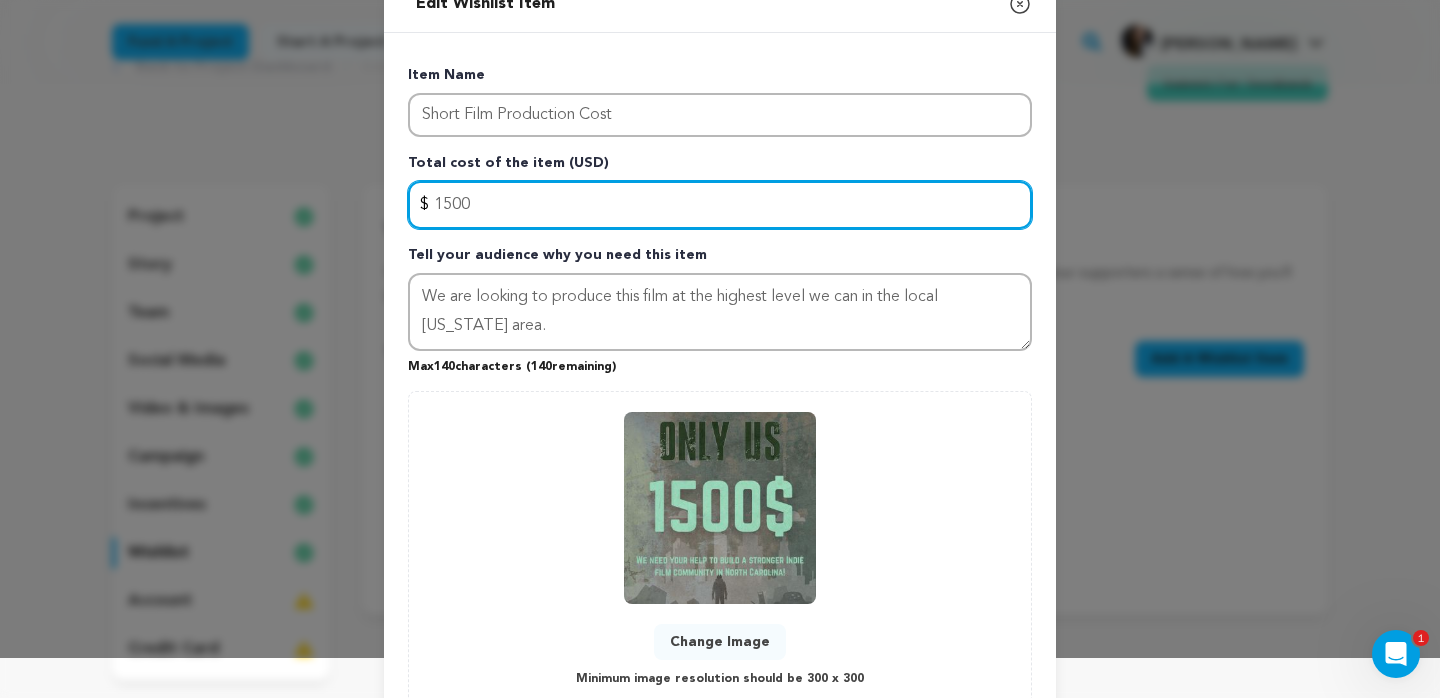 type on "1500" 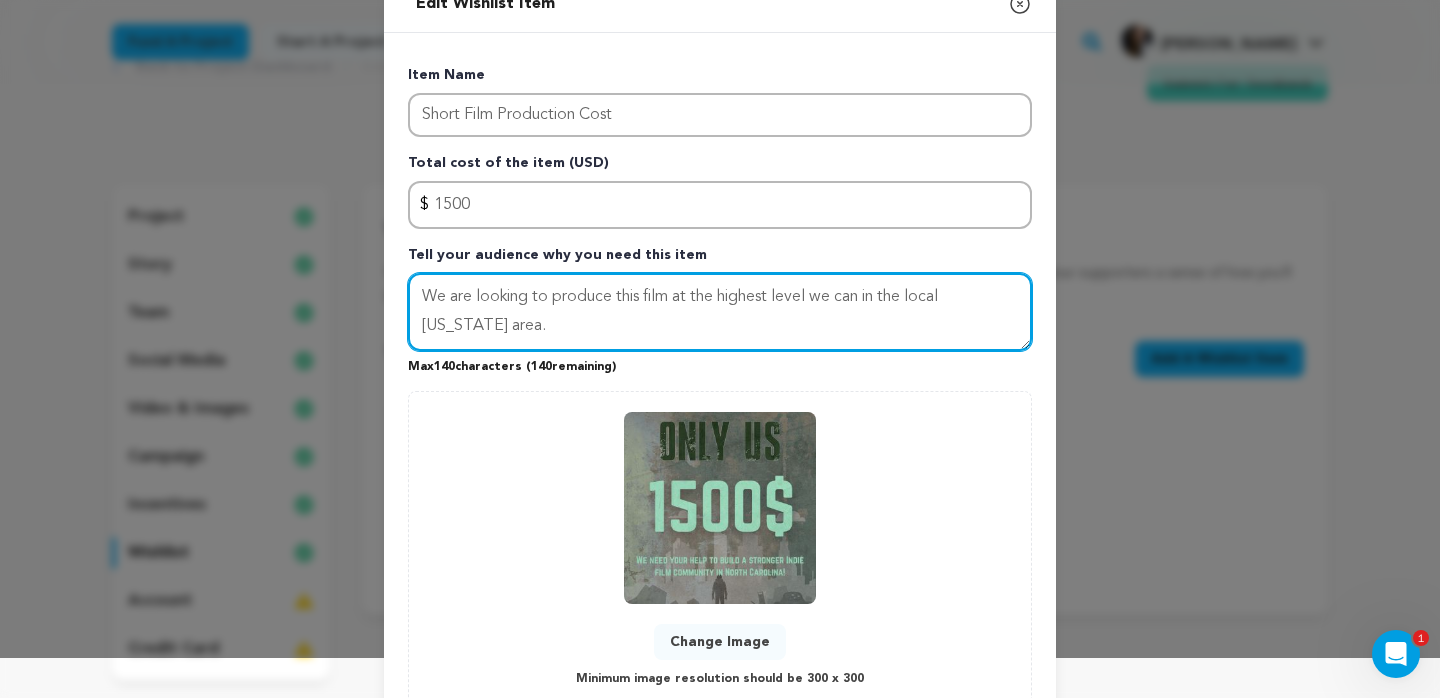 click on "We are looking to produce this film at the highest level we can in the local [US_STATE] area." at bounding box center [720, 312] 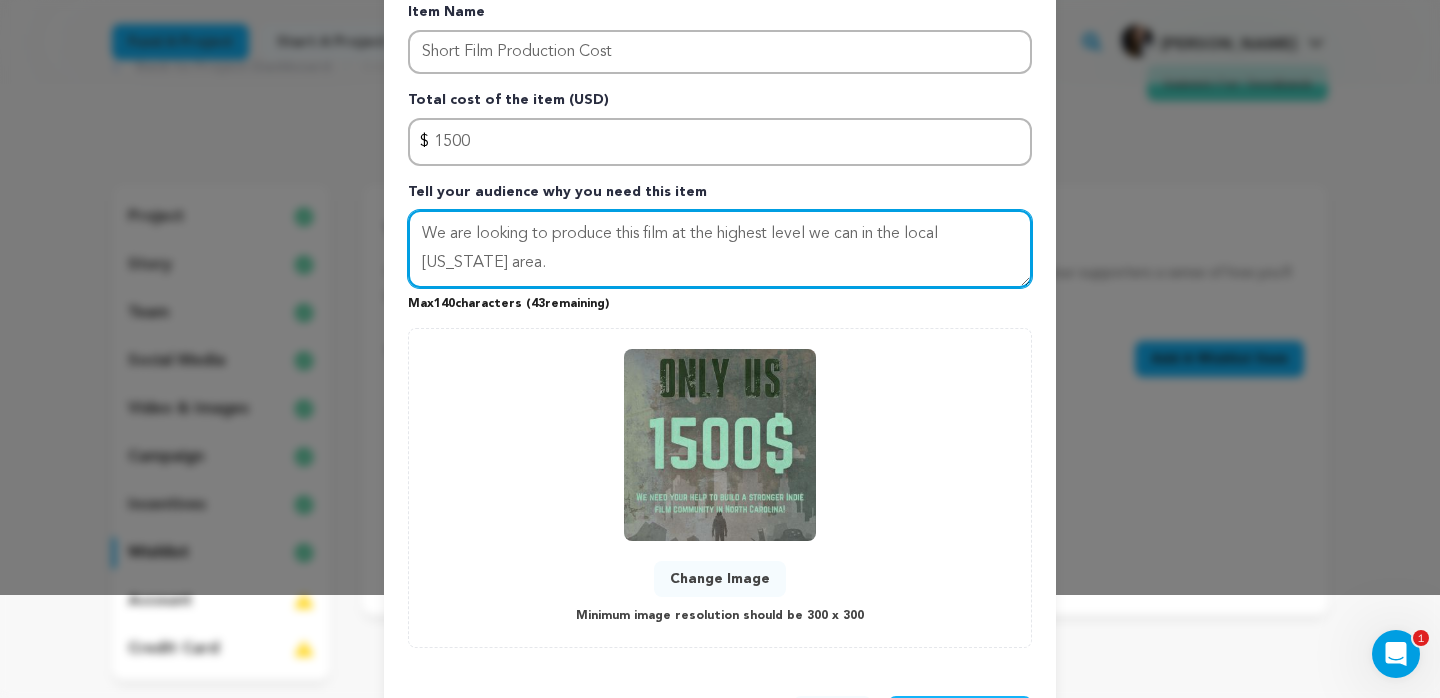 scroll, scrollTop: 90, scrollLeft: 0, axis: vertical 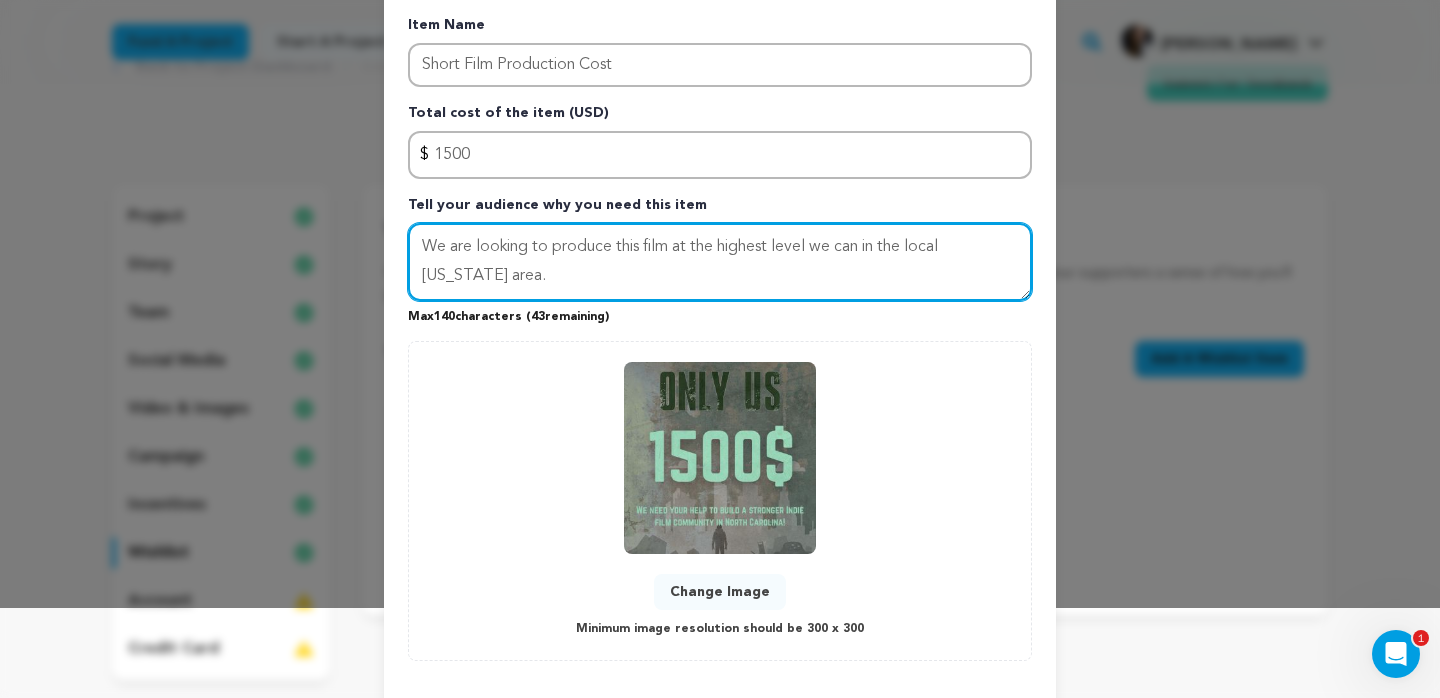 click on "We are looking to produce this film at the highest level we can in the local [US_STATE] area." at bounding box center (720, 262) 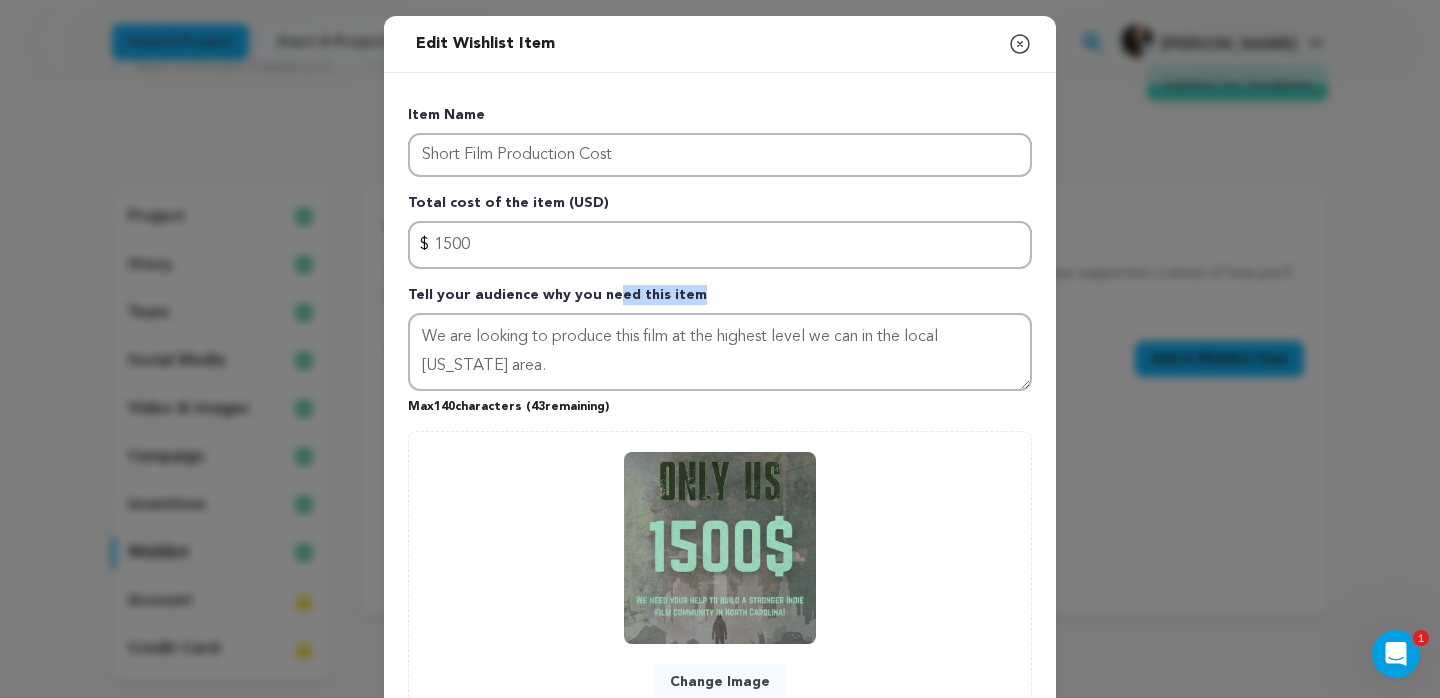 drag, startPoint x: 407, startPoint y: 290, endPoint x: 685, endPoint y: 315, distance: 279.12183 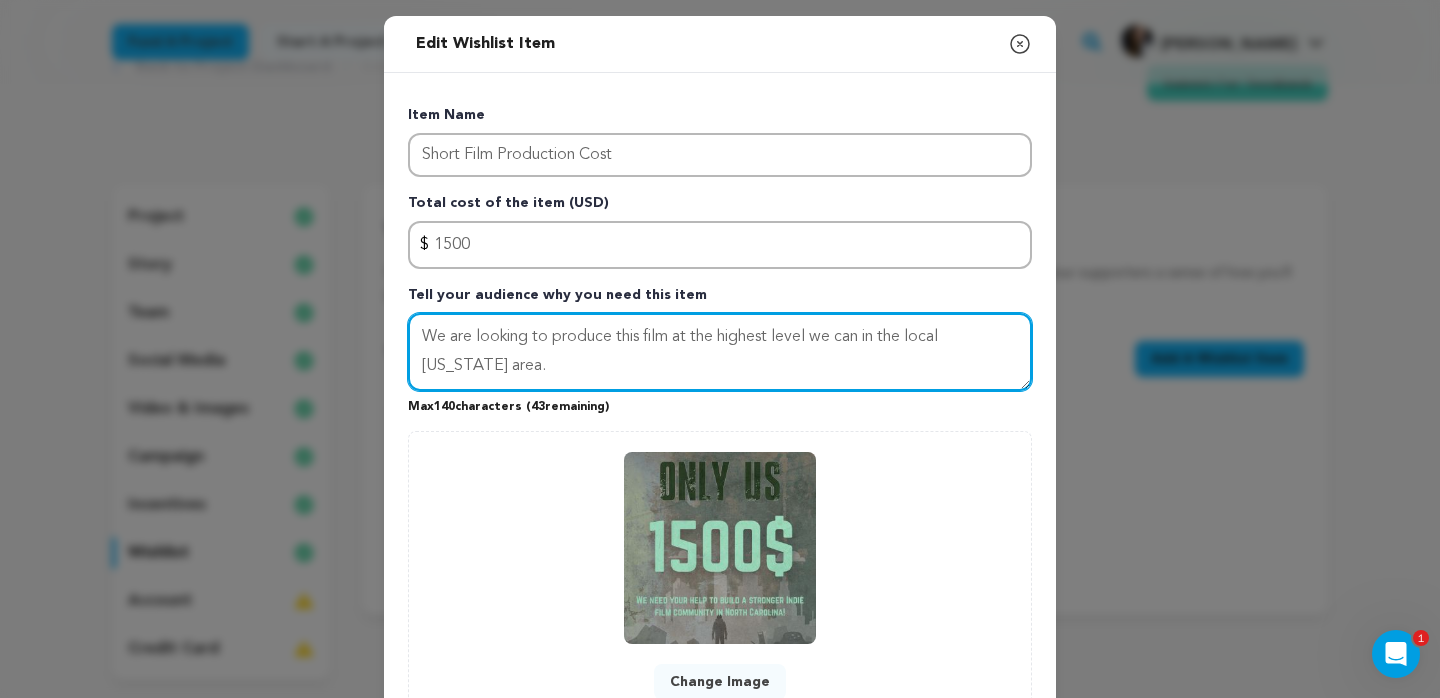 click on "We are looking to produce this film at the highest level we can in the local [US_STATE] area." at bounding box center (720, 352) 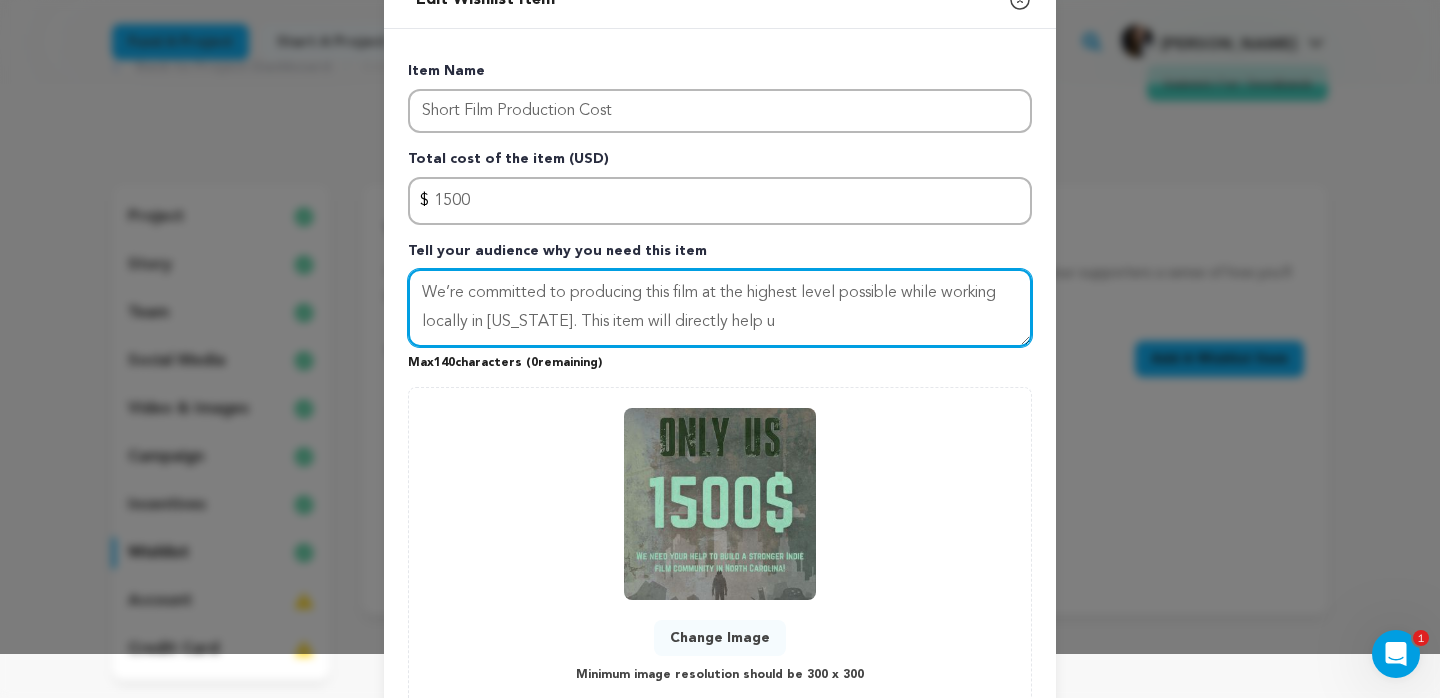 scroll, scrollTop: 17, scrollLeft: 0, axis: vertical 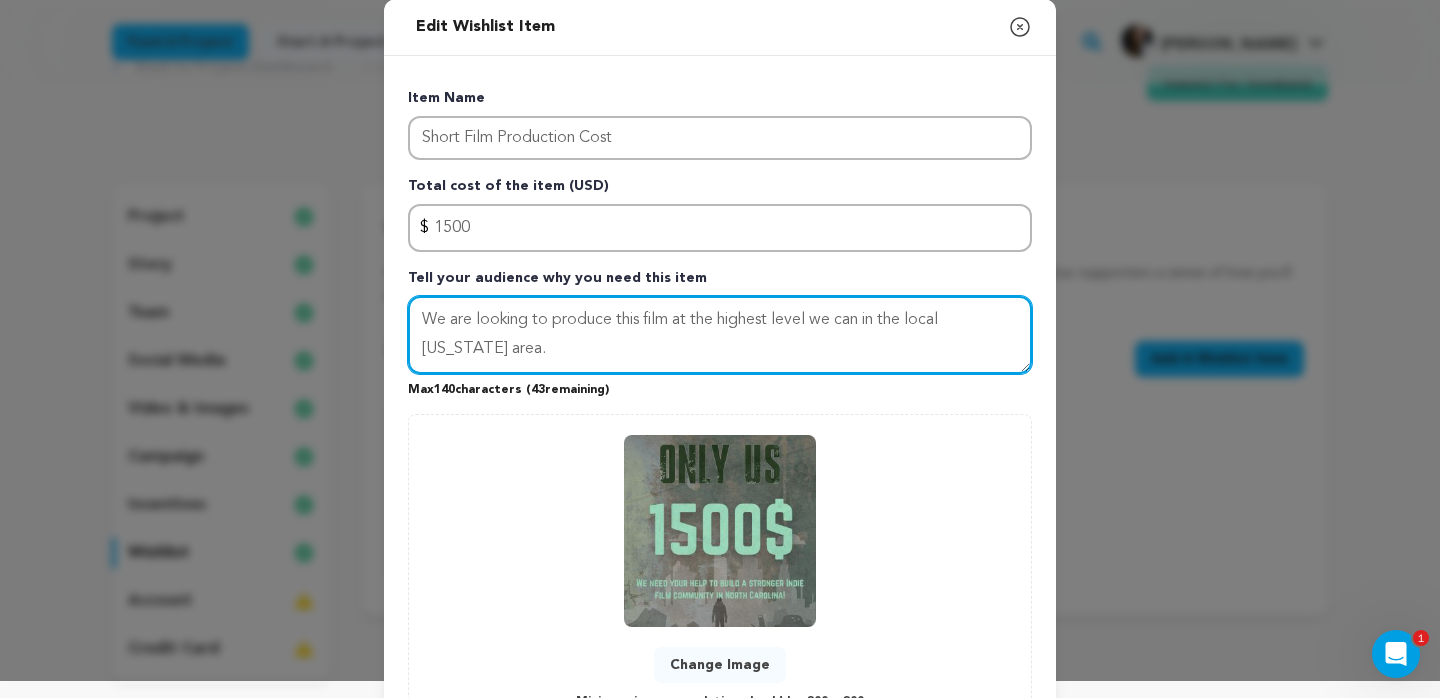 paste on "’re committed to producing this film at the highest level possible while working locally in North Carolina. This item will directly help u" 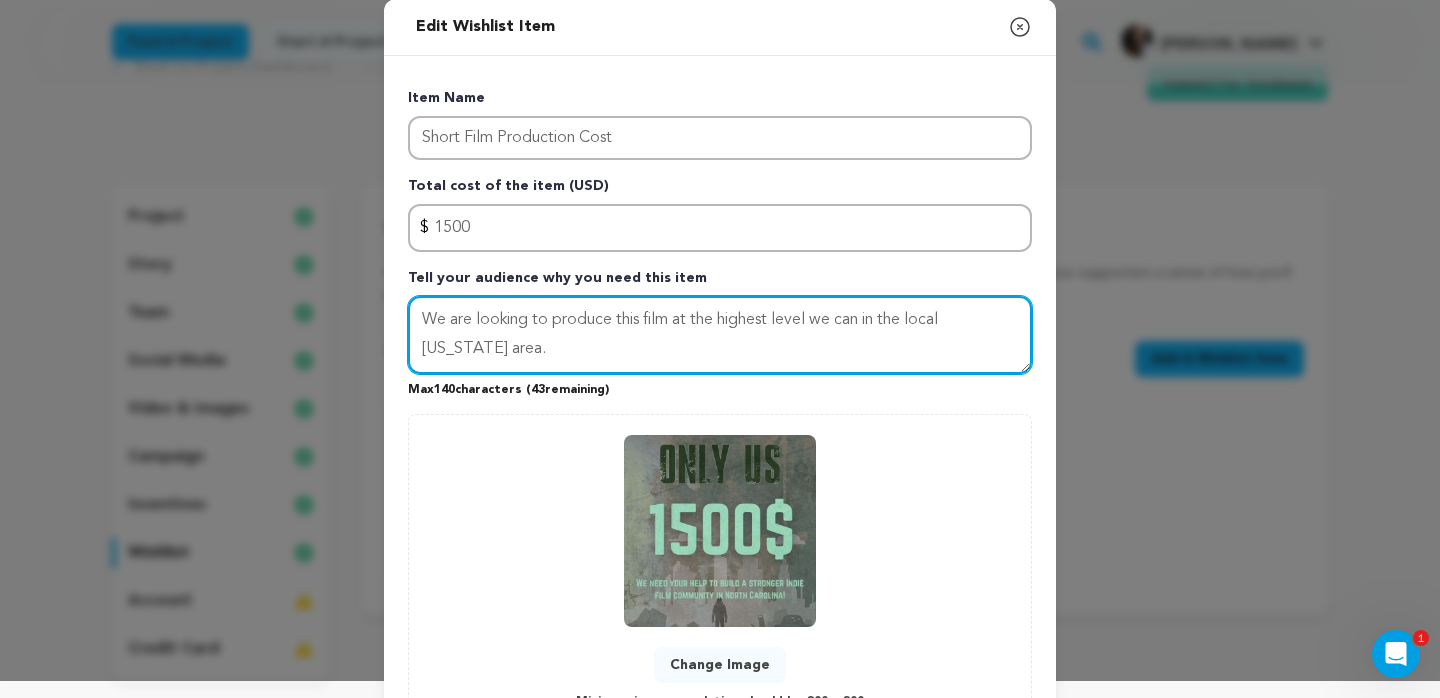 click on "We are looking to produce this film at the highest level we can in the local [US_STATE] area." at bounding box center [720, 335] 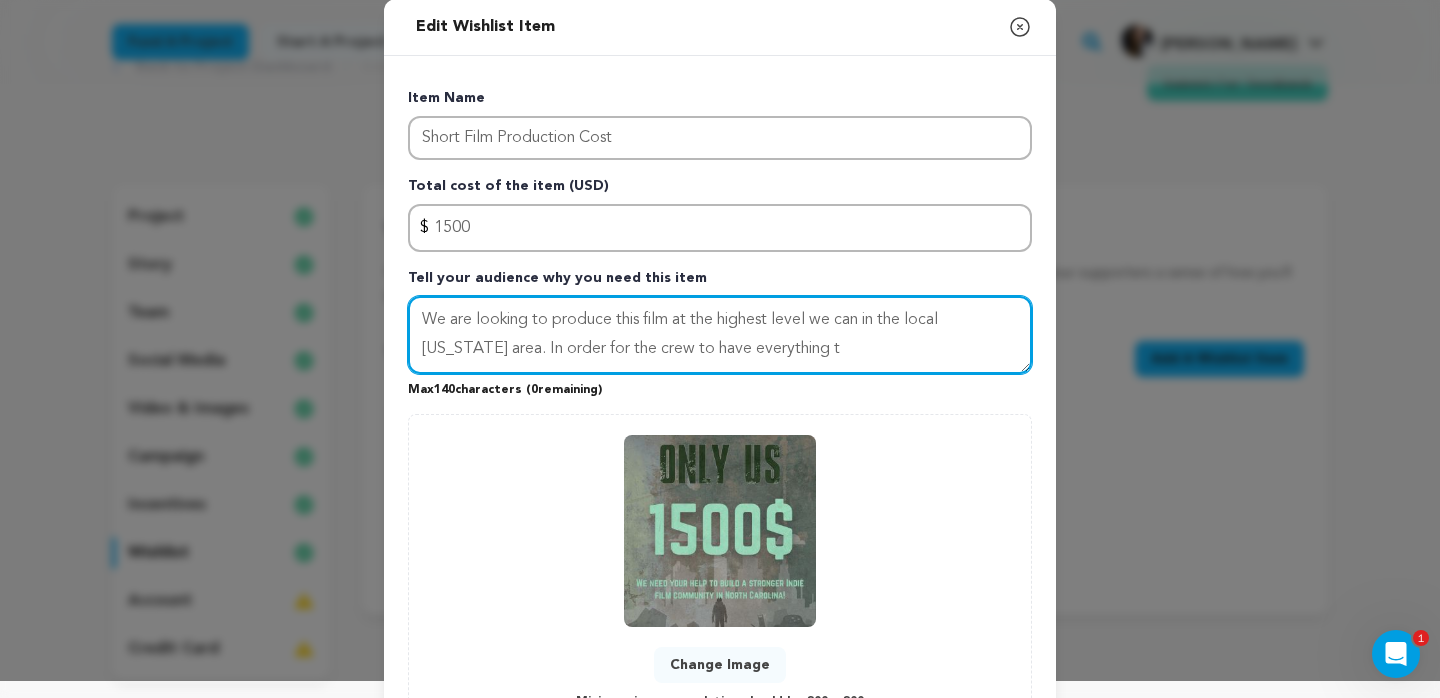 drag, startPoint x: 522, startPoint y: 347, endPoint x: 869, endPoint y: 361, distance: 347.28232 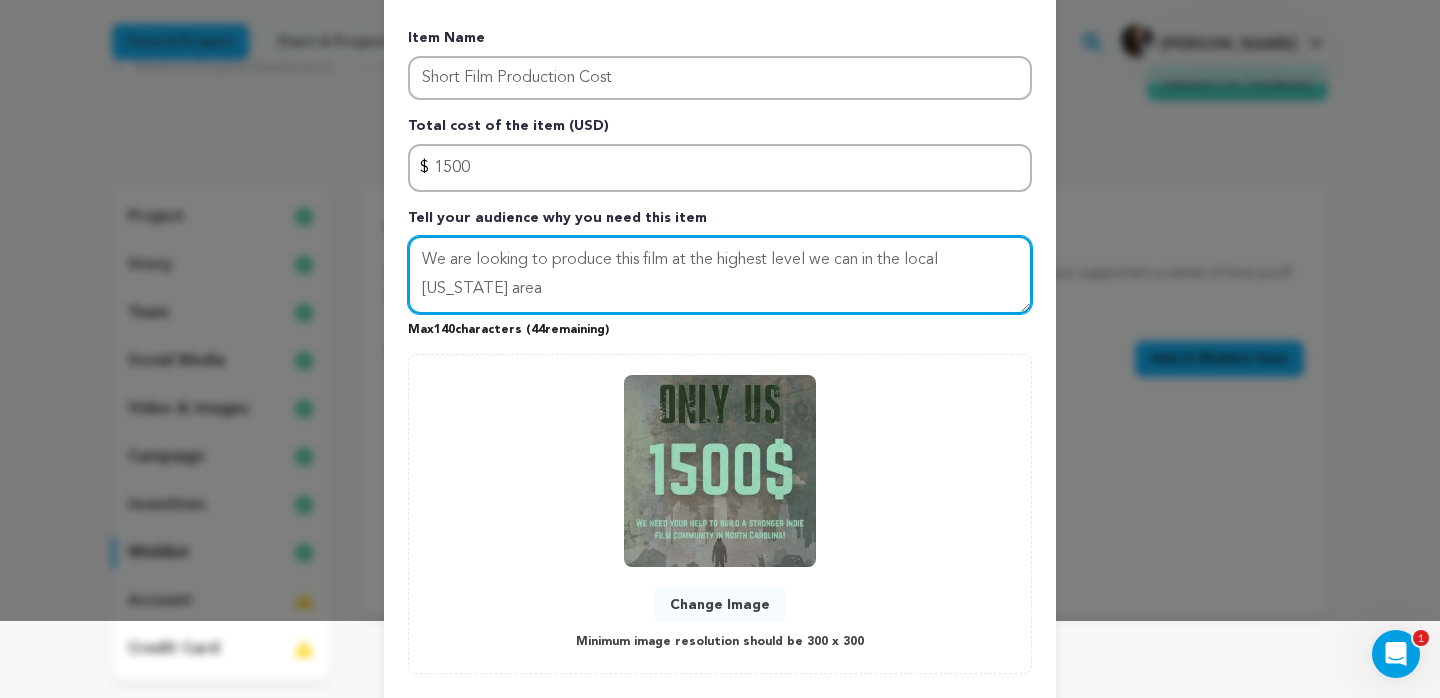 scroll, scrollTop: 80, scrollLeft: 0, axis: vertical 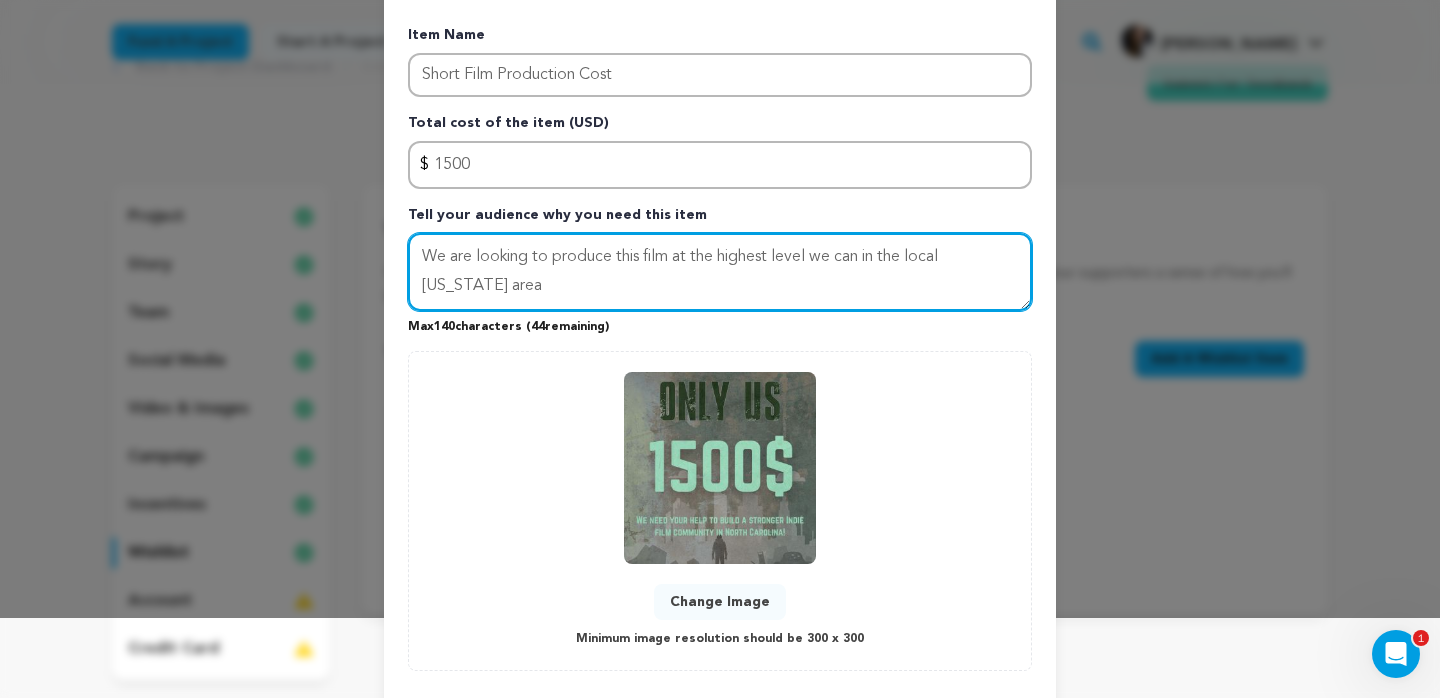 type on "We are looking to produce this film at the highest level we can in the local [US_STATE] area." 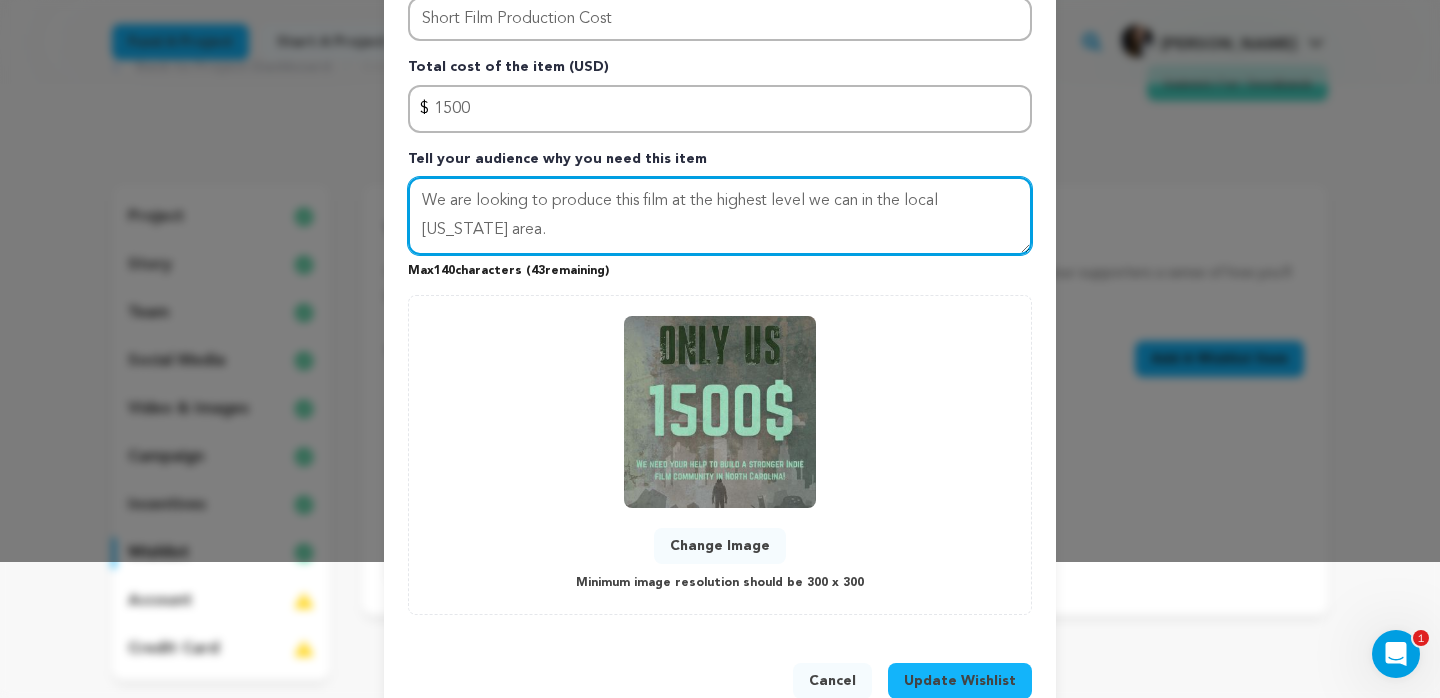 scroll, scrollTop: 185, scrollLeft: 0, axis: vertical 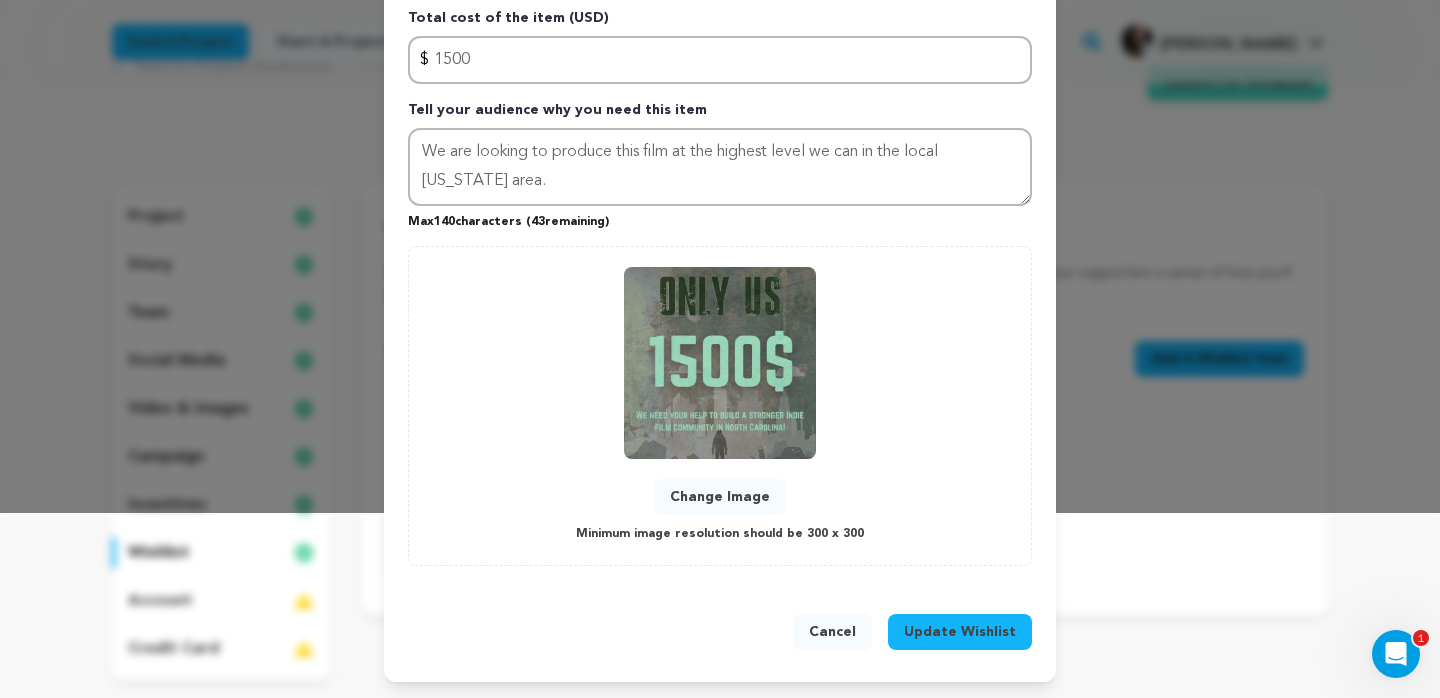 click on "Update Wishlist" at bounding box center (960, 632) 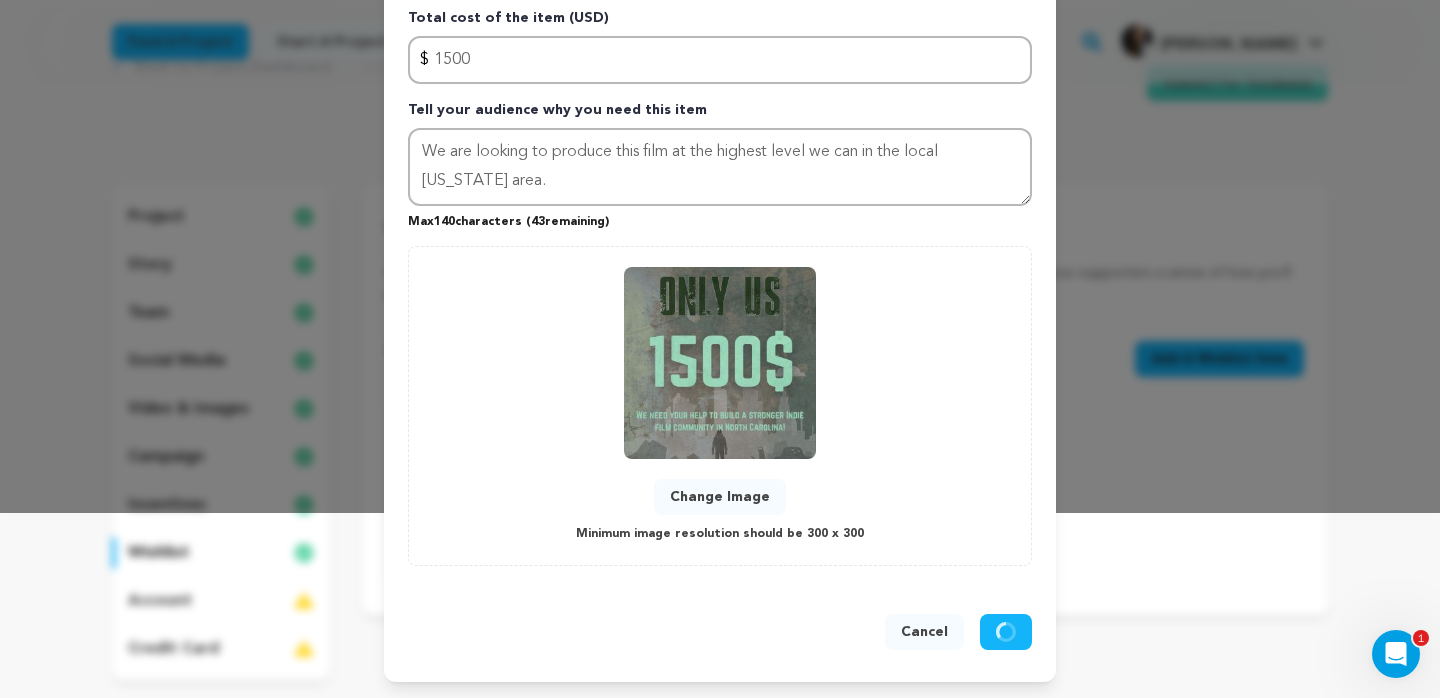 type 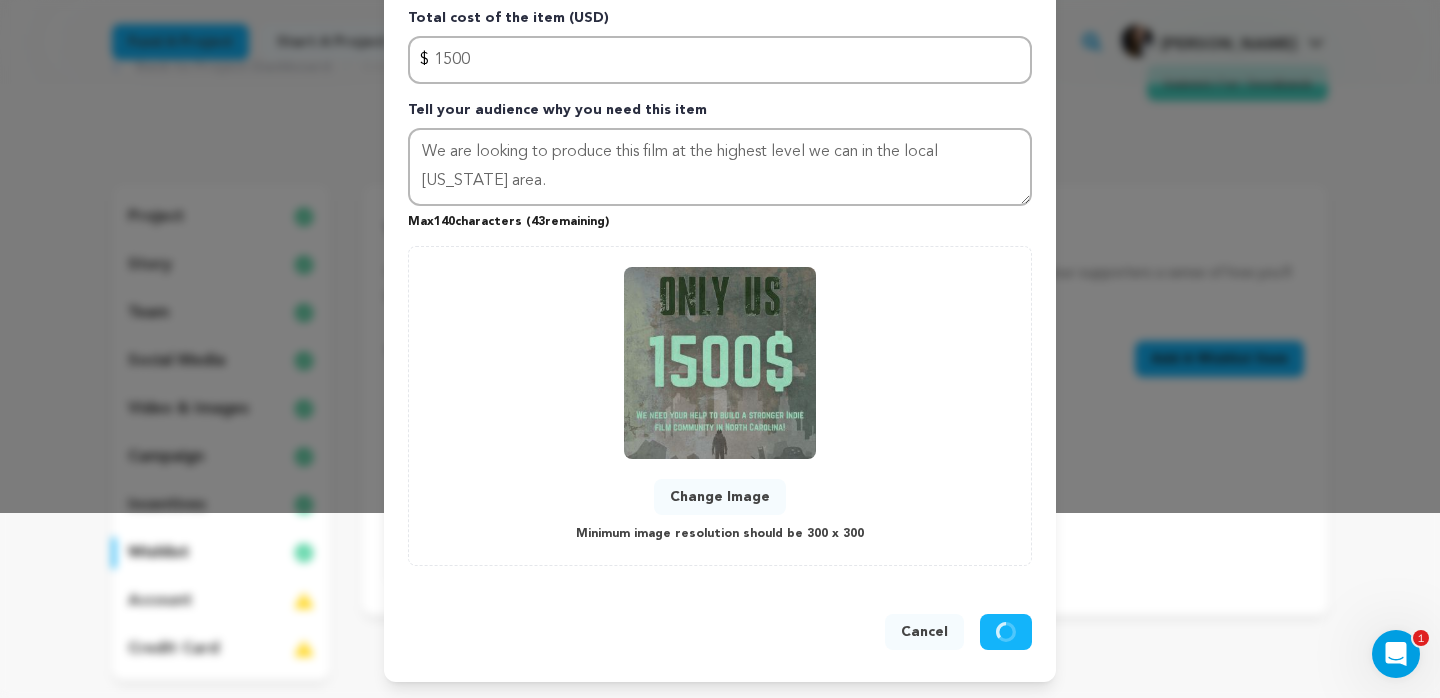 type 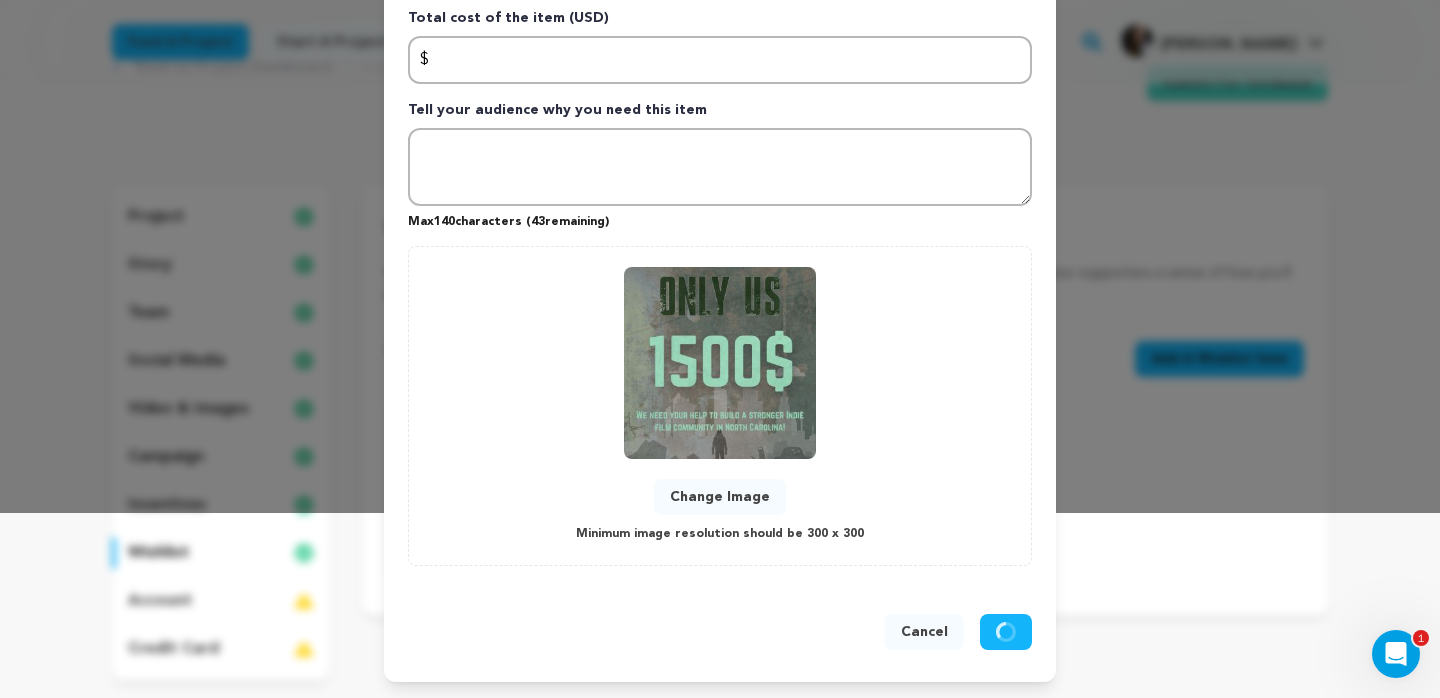 scroll, scrollTop: 0, scrollLeft: 0, axis: both 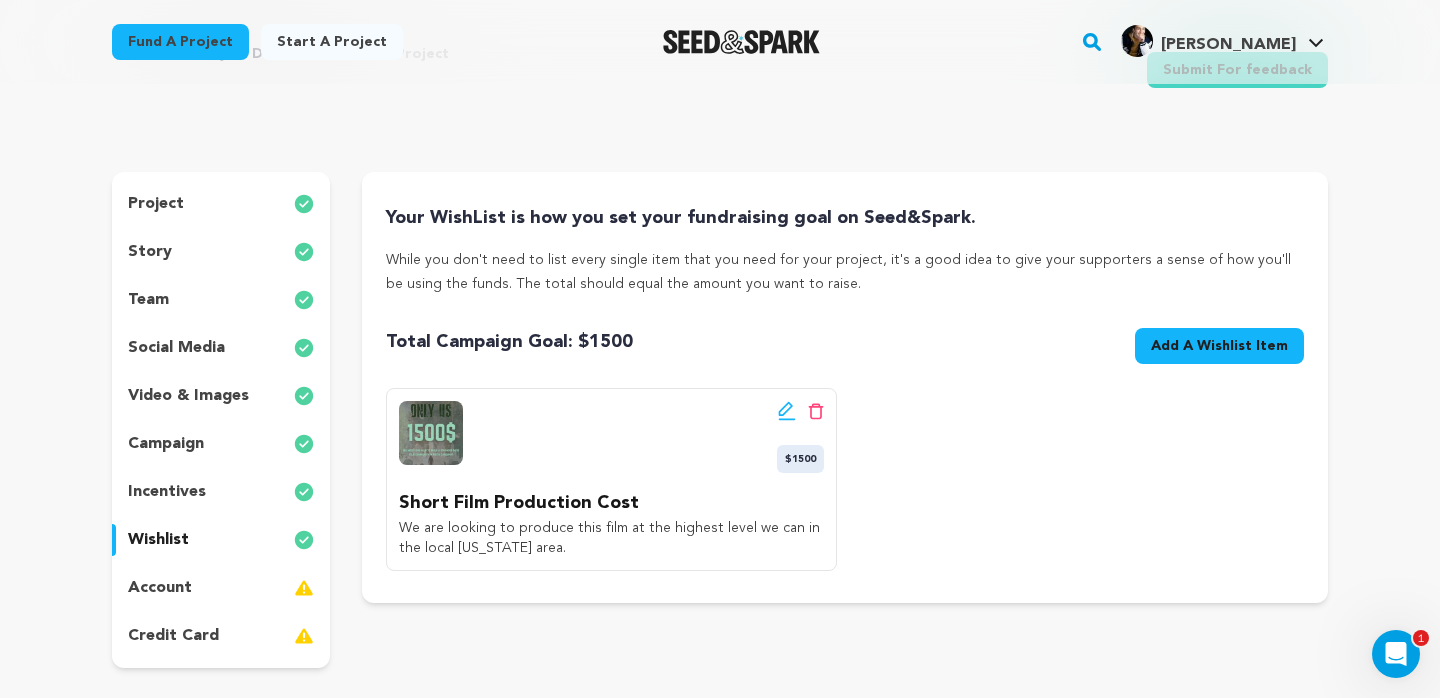 click on "account" at bounding box center [221, 588] 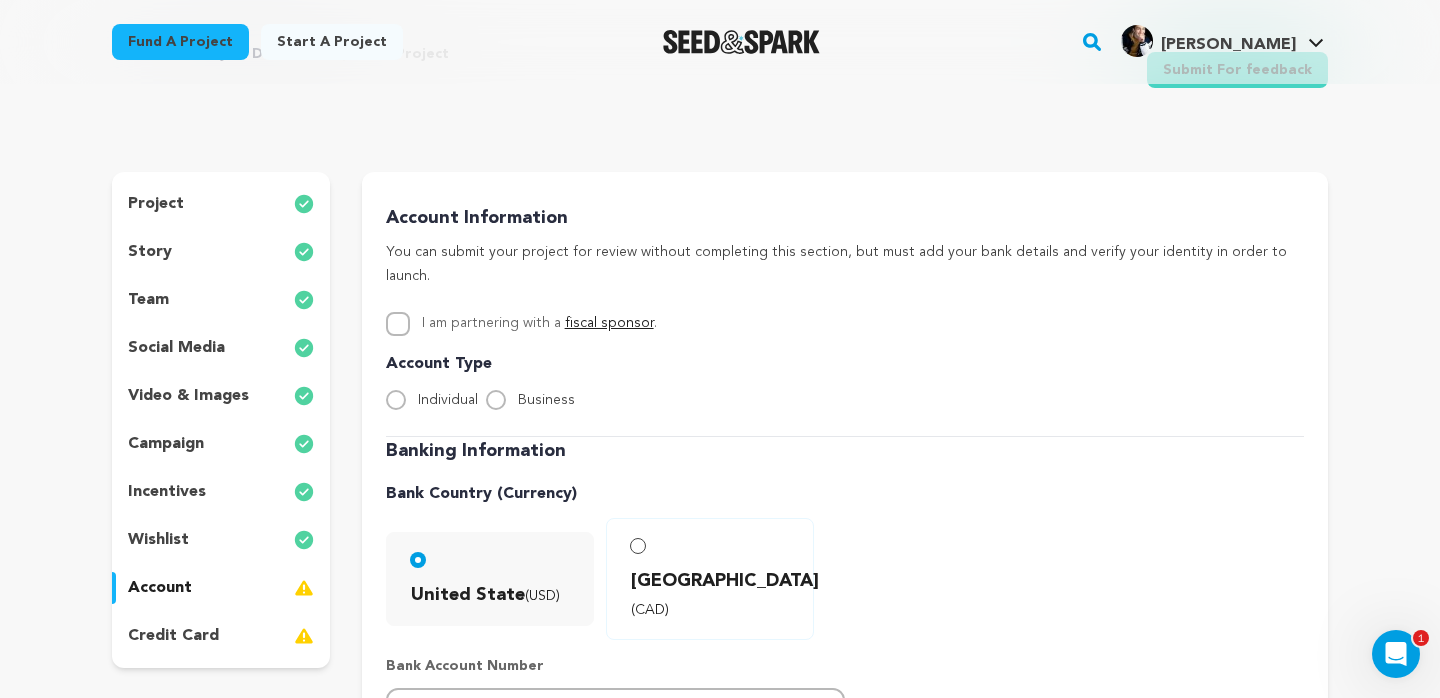 click on "wishlist" at bounding box center (221, 540) 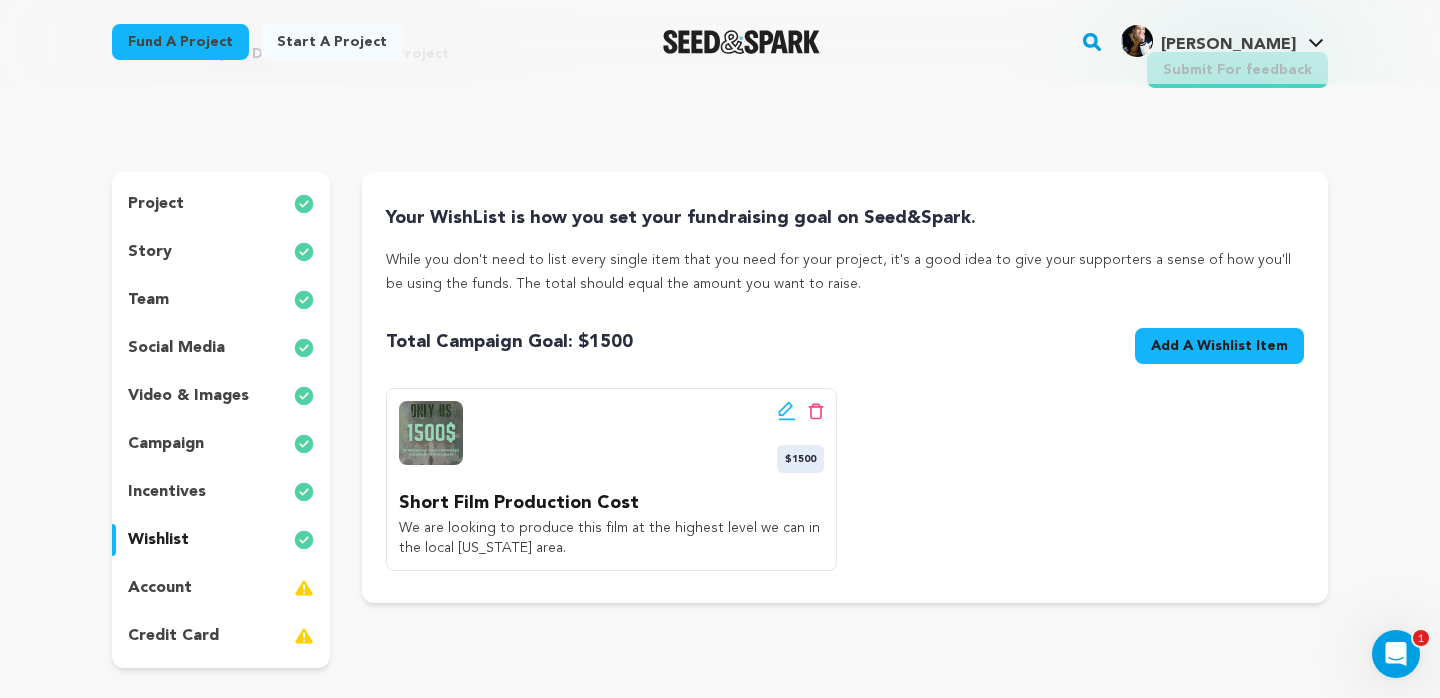 click on "incentives" at bounding box center (221, 492) 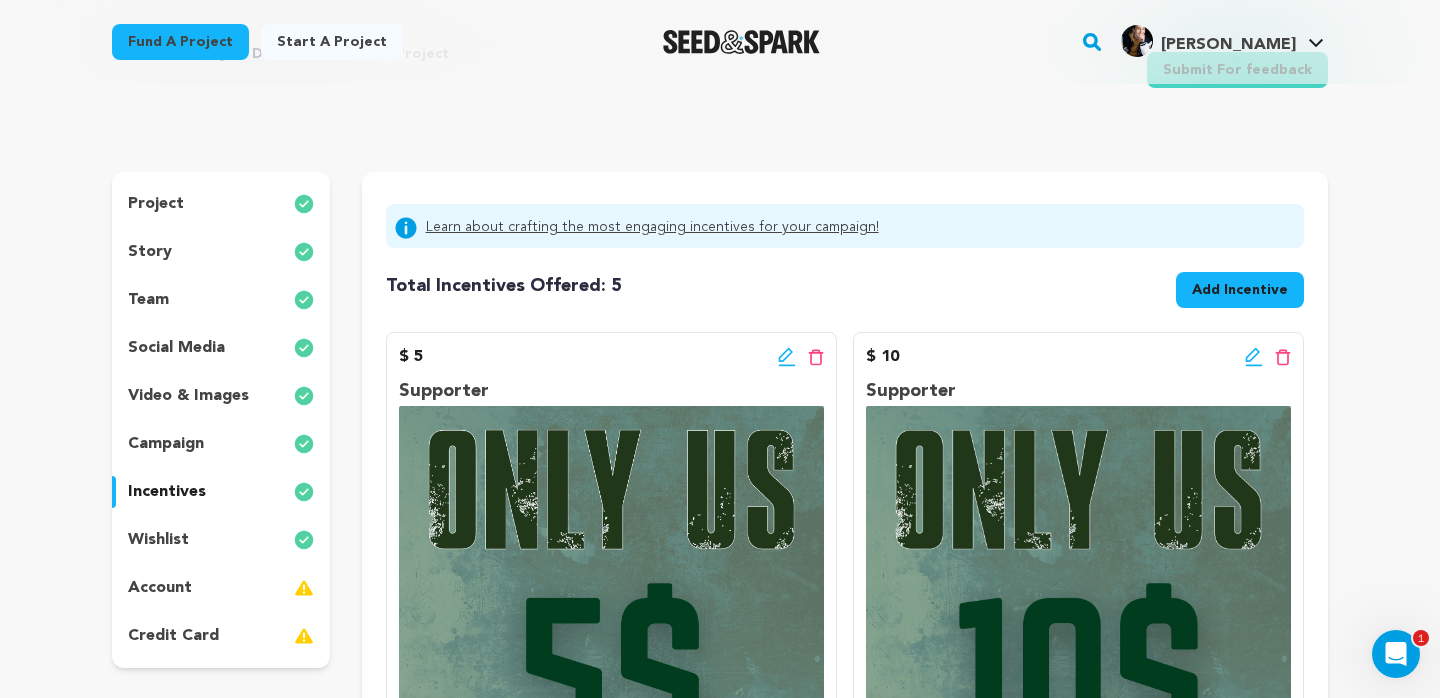 click on "campaign" at bounding box center (221, 444) 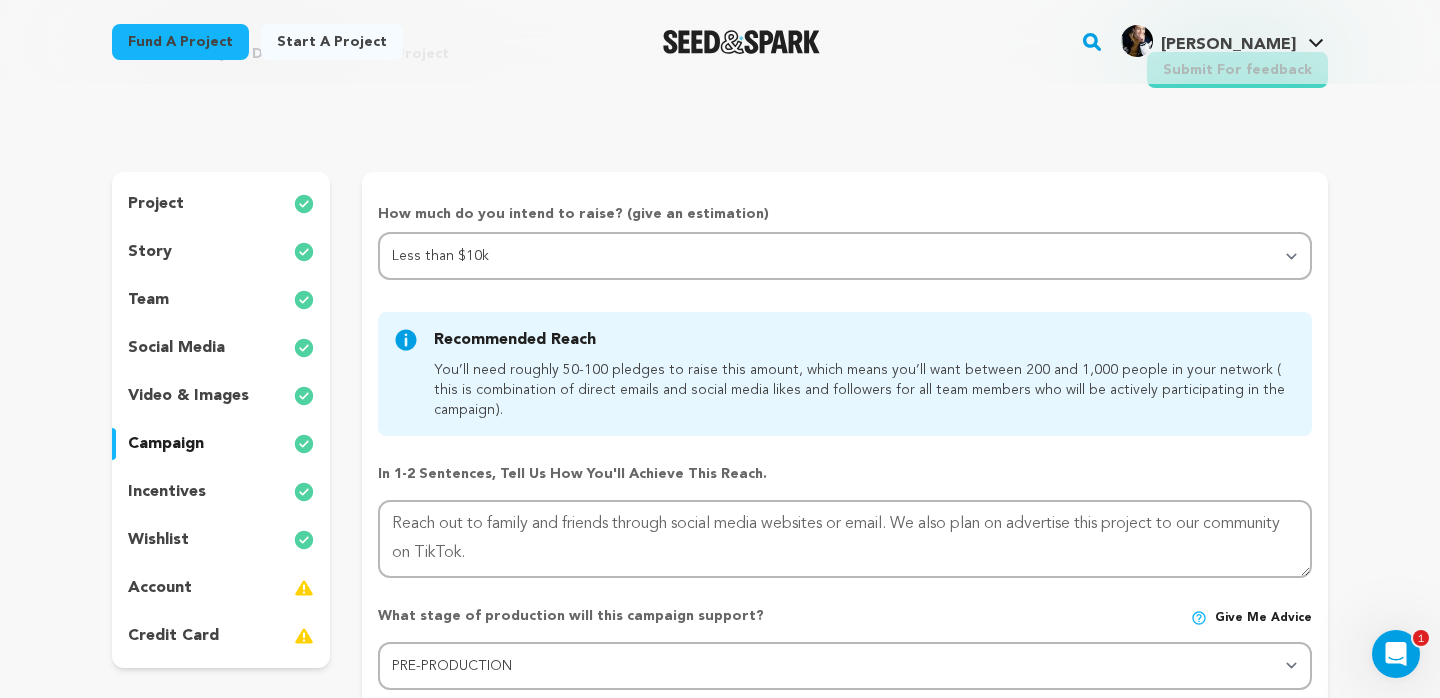 click on "incentives" at bounding box center [221, 492] 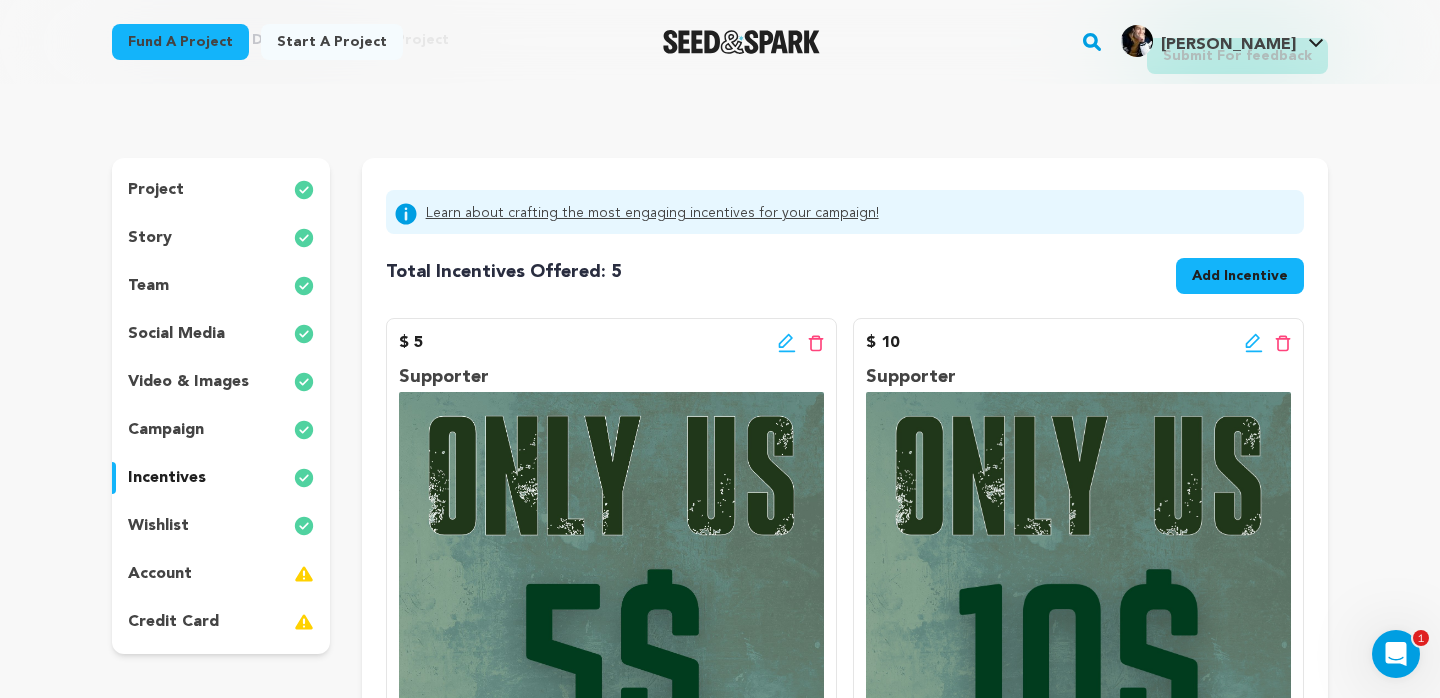 scroll, scrollTop: 0, scrollLeft: 0, axis: both 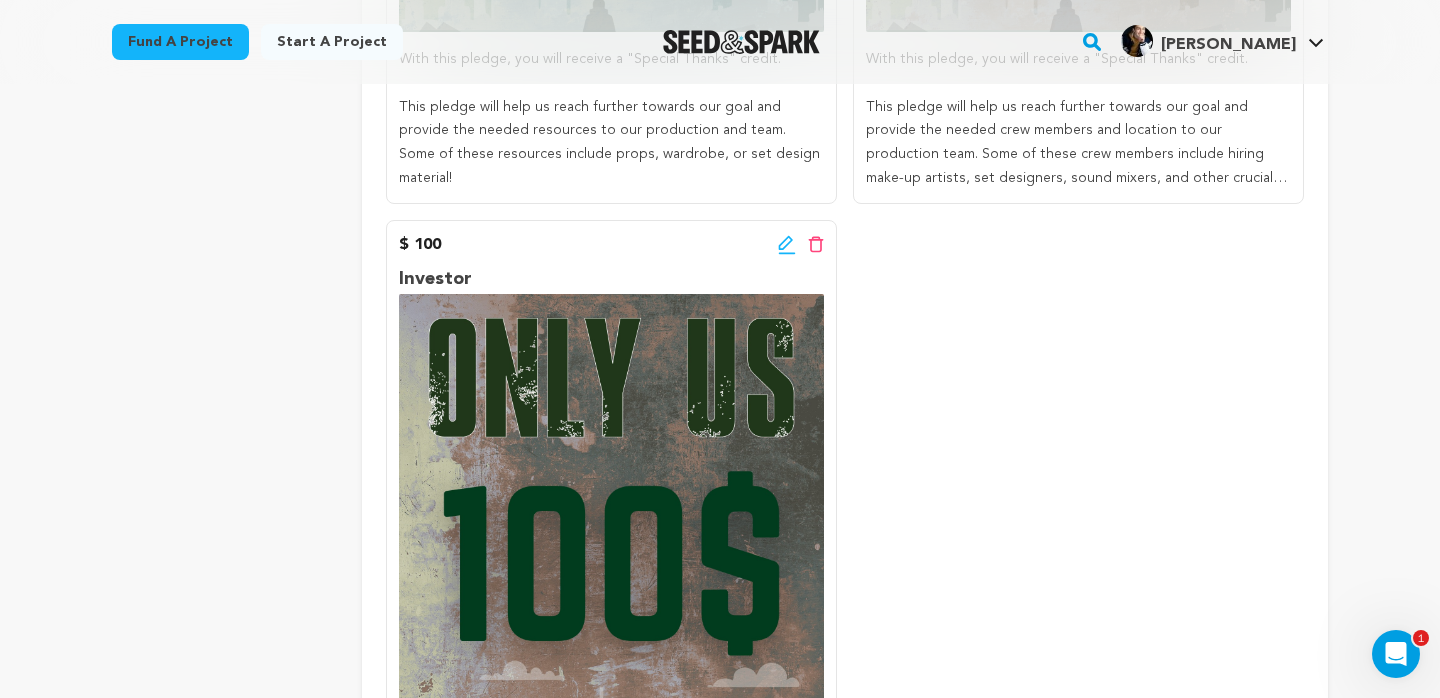 click 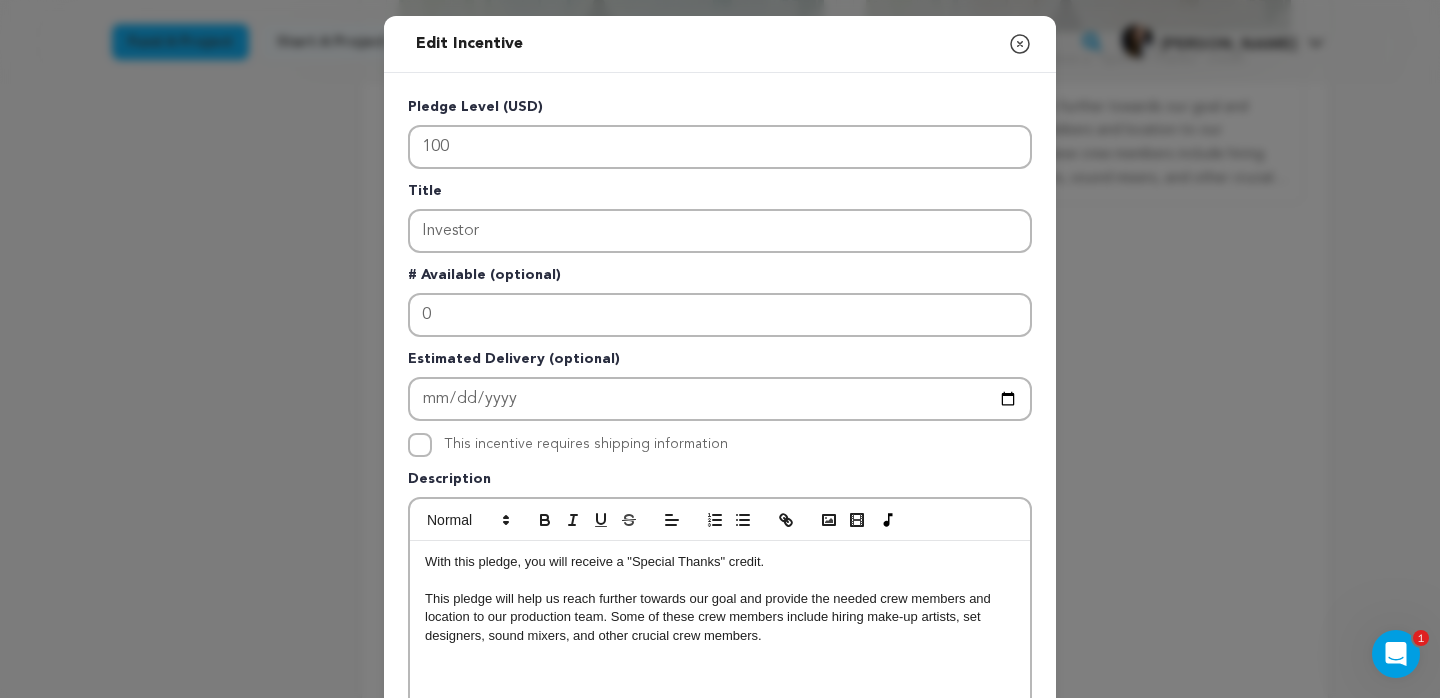 click 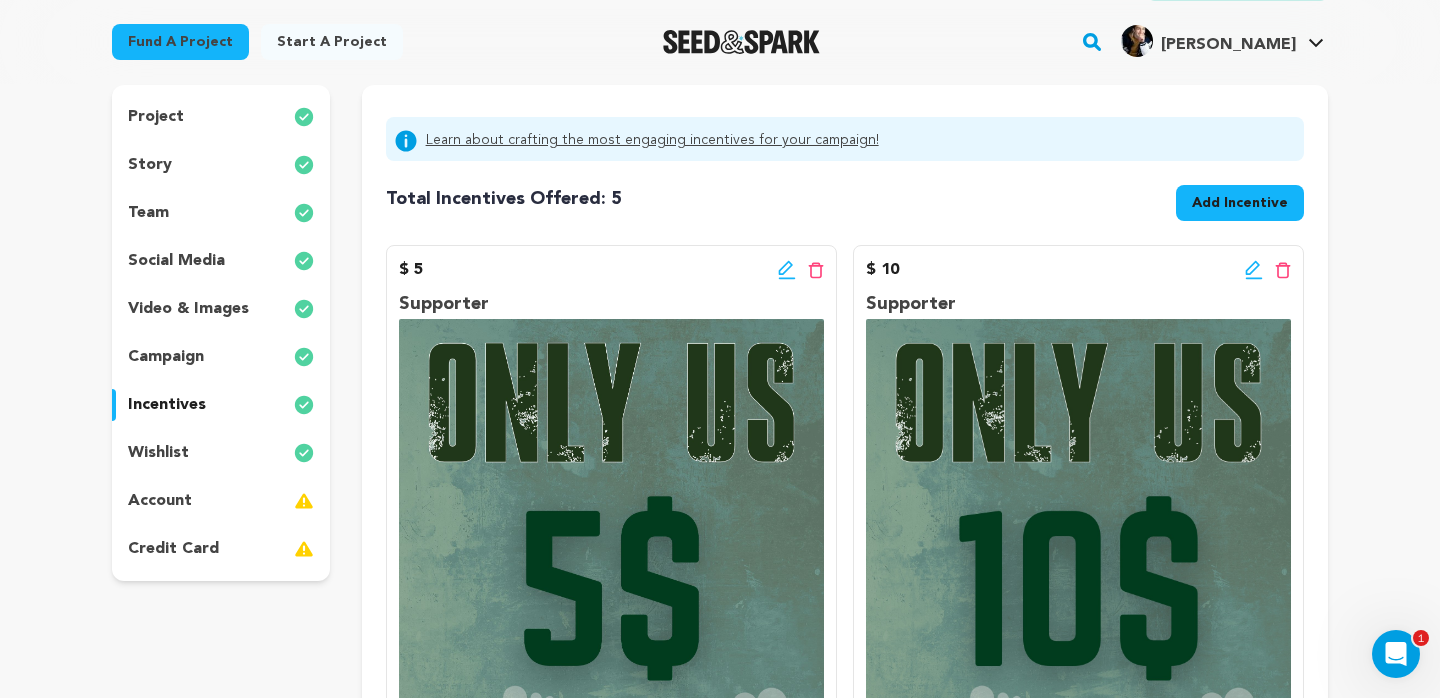 scroll, scrollTop: 174, scrollLeft: 0, axis: vertical 